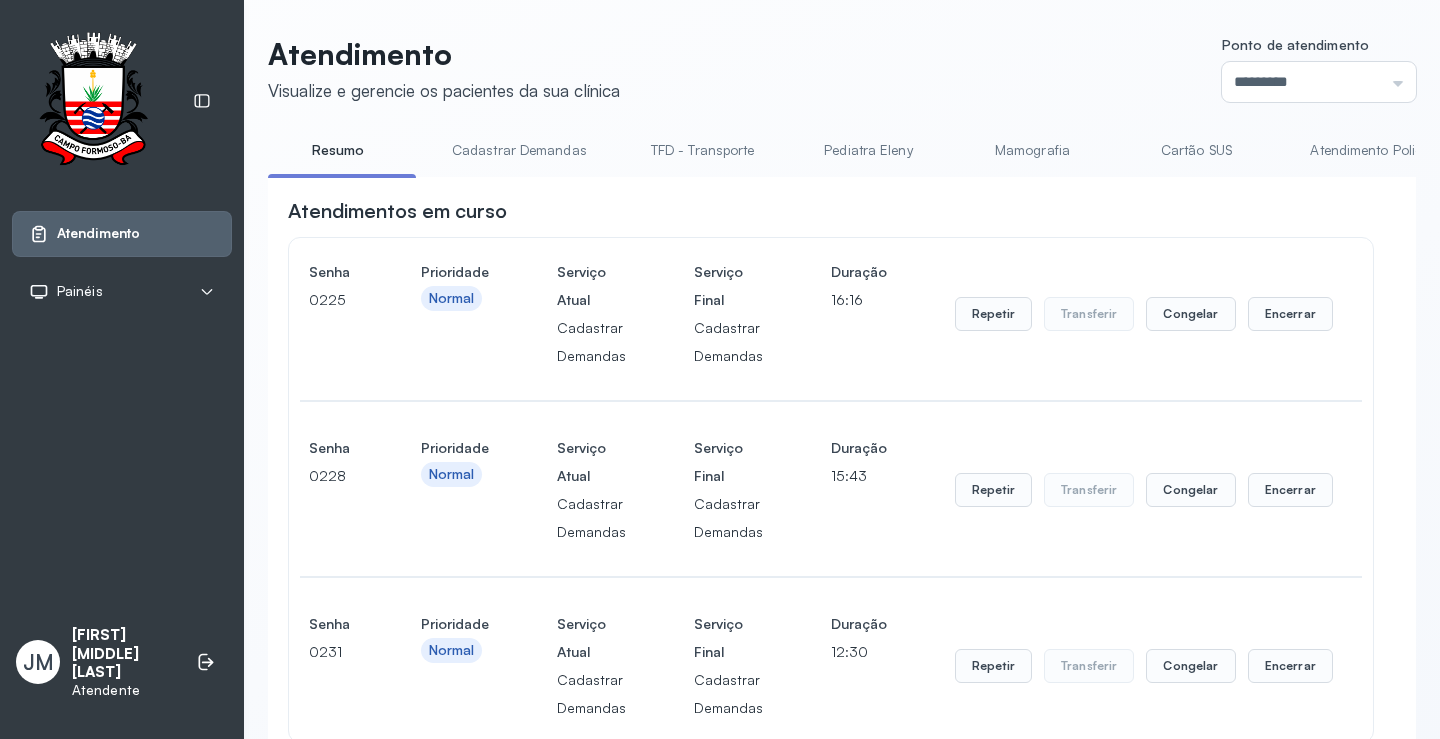 scroll, scrollTop: 0, scrollLeft: 0, axis: both 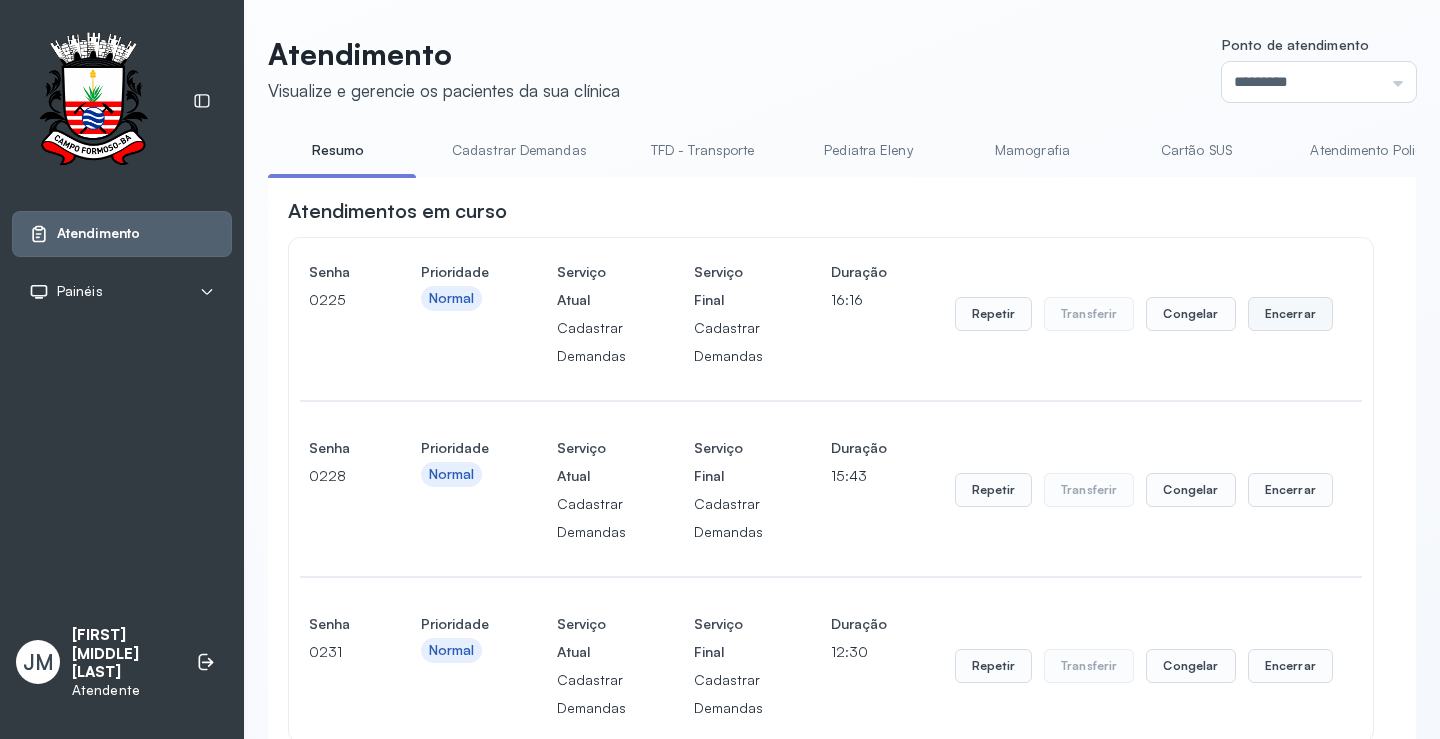 click on "Encerrar" at bounding box center (1290, 314) 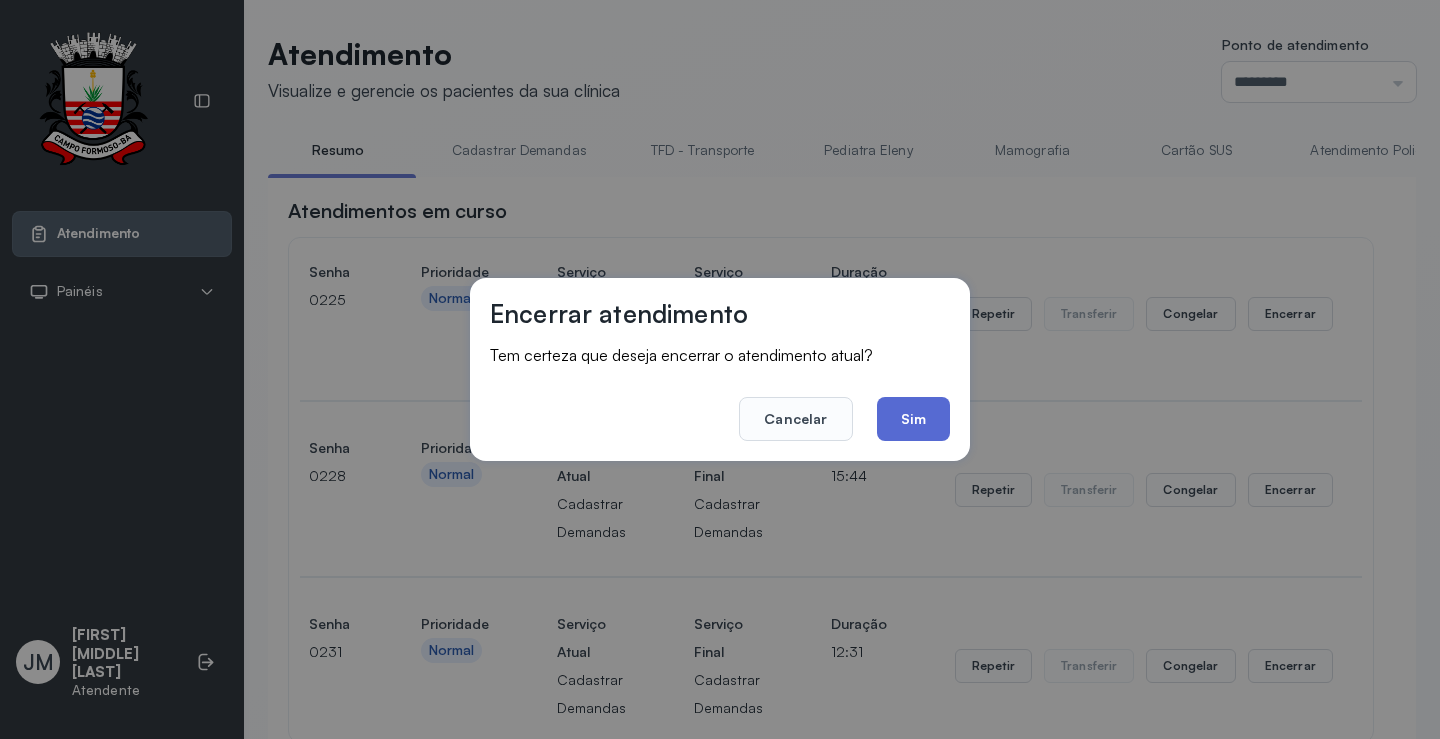 click on "Sim" 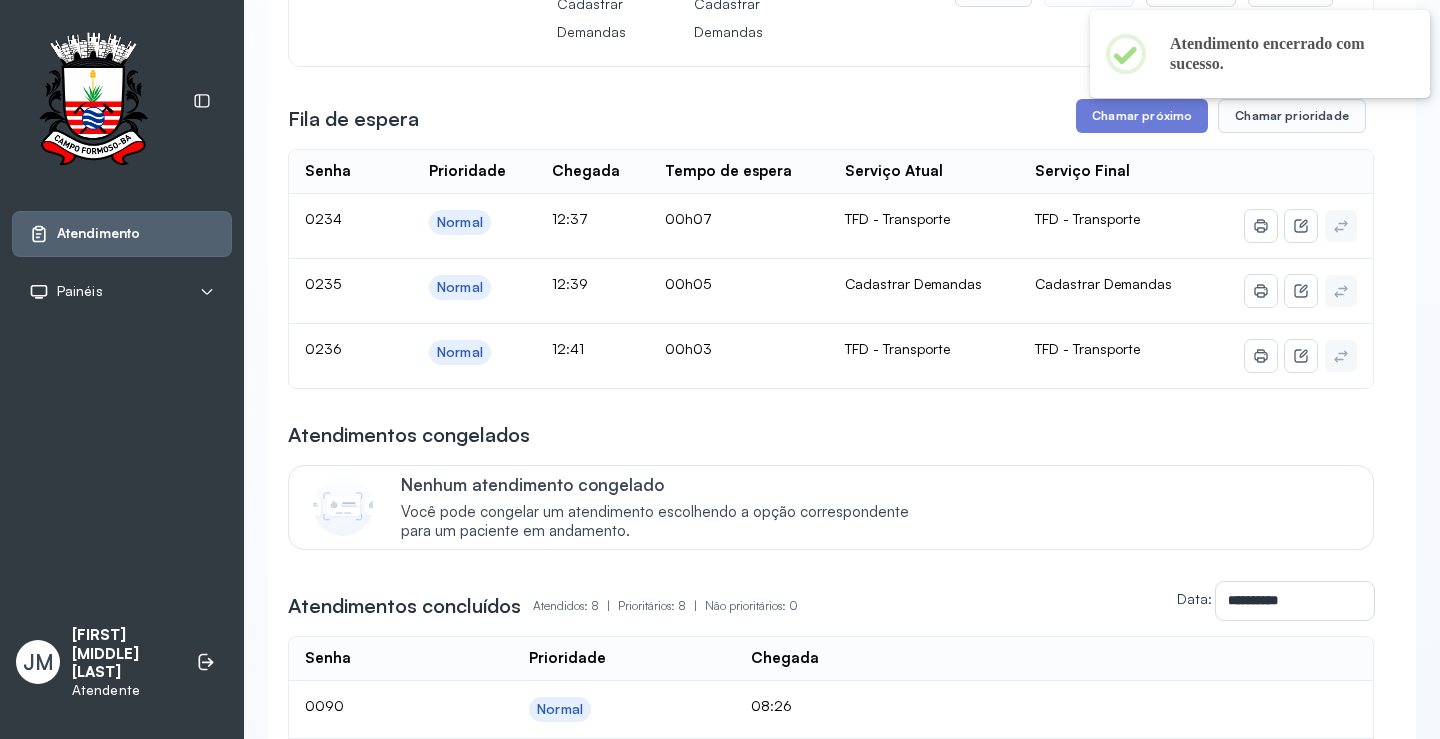 scroll, scrollTop: 499, scrollLeft: 0, axis: vertical 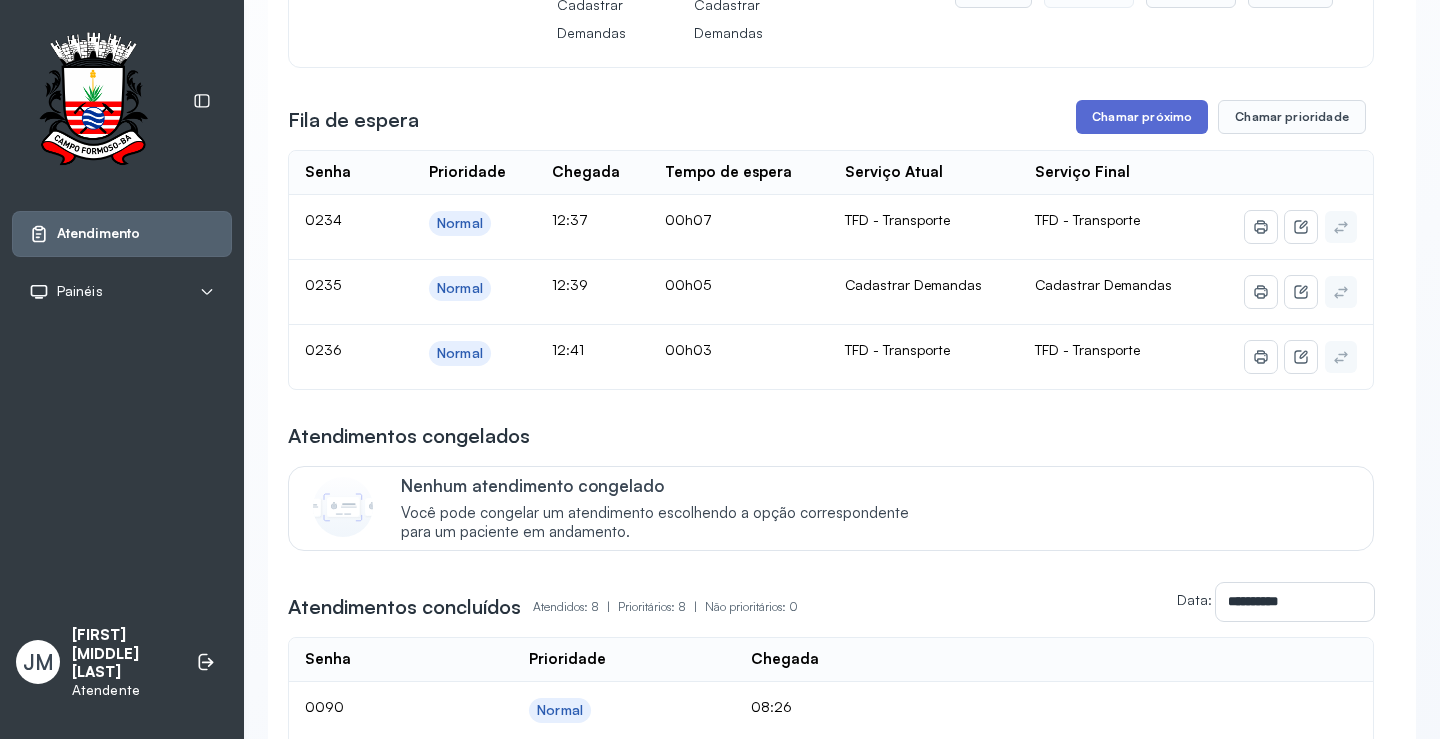 click on "Chamar próximo" at bounding box center (1142, 117) 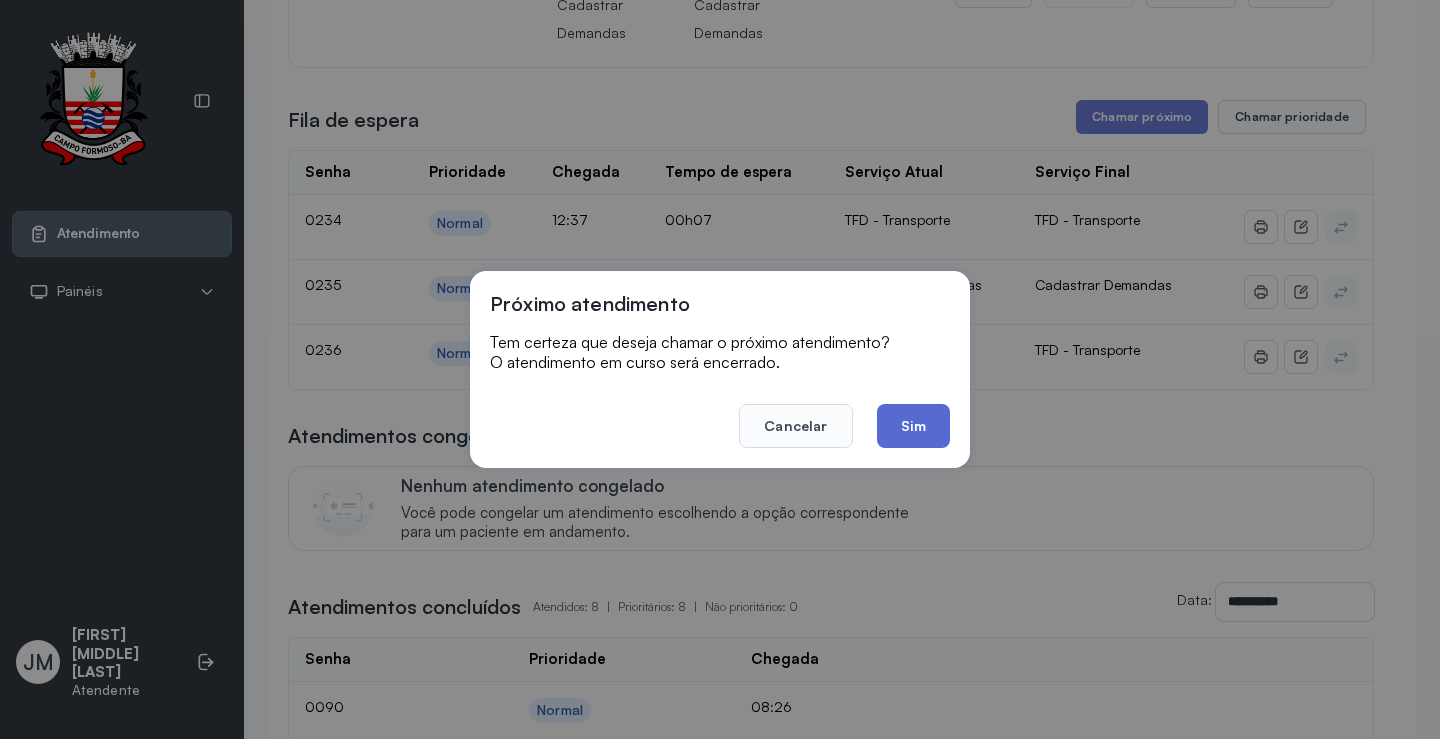 click on "Sim" 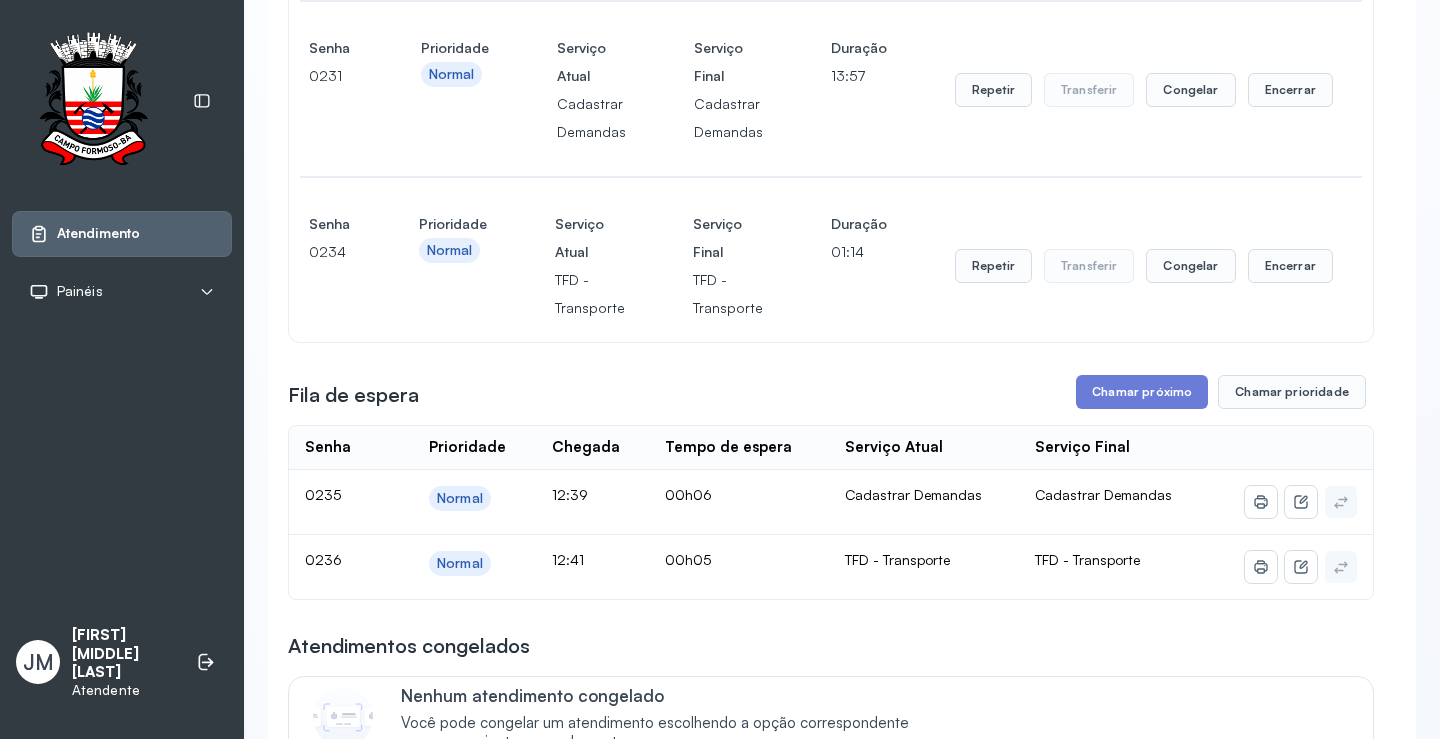 scroll, scrollTop: 0, scrollLeft: 0, axis: both 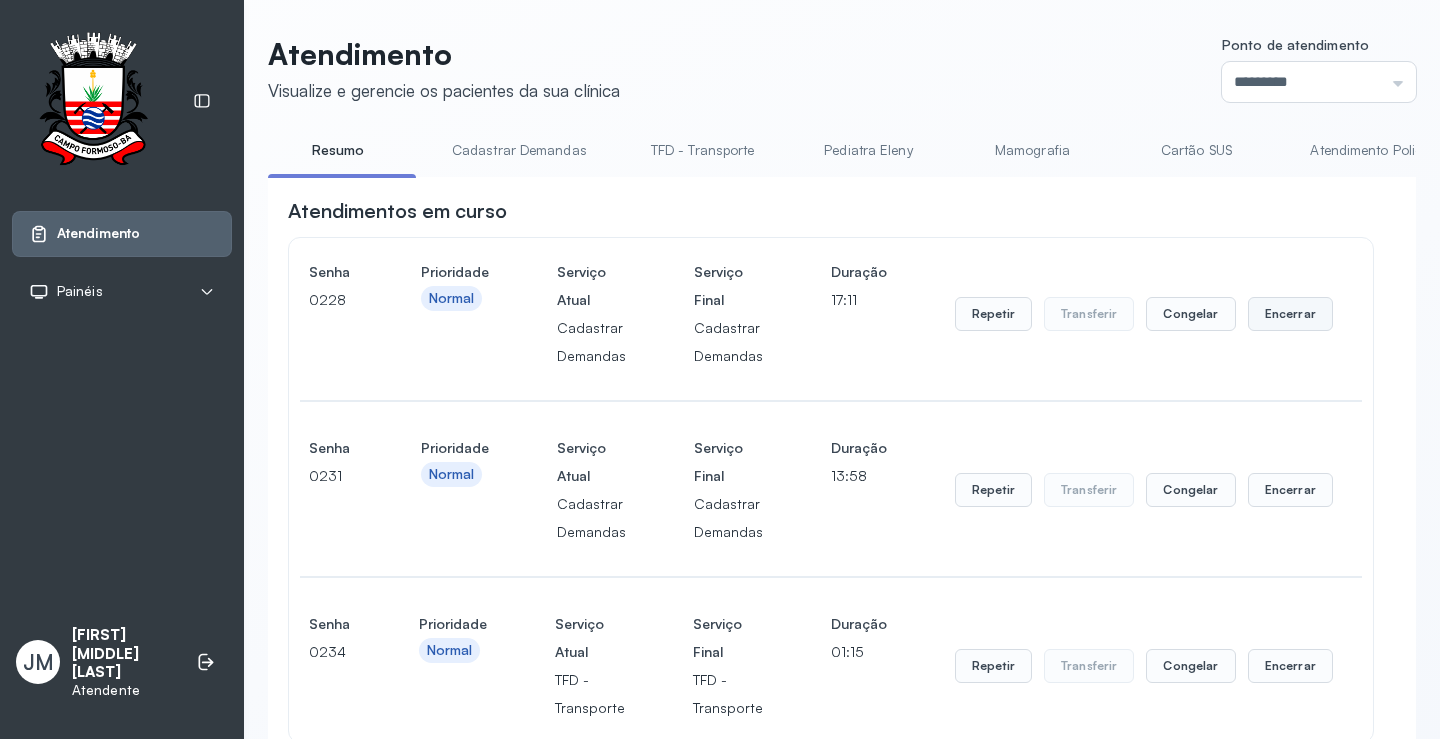 click on "Encerrar" at bounding box center (1290, 314) 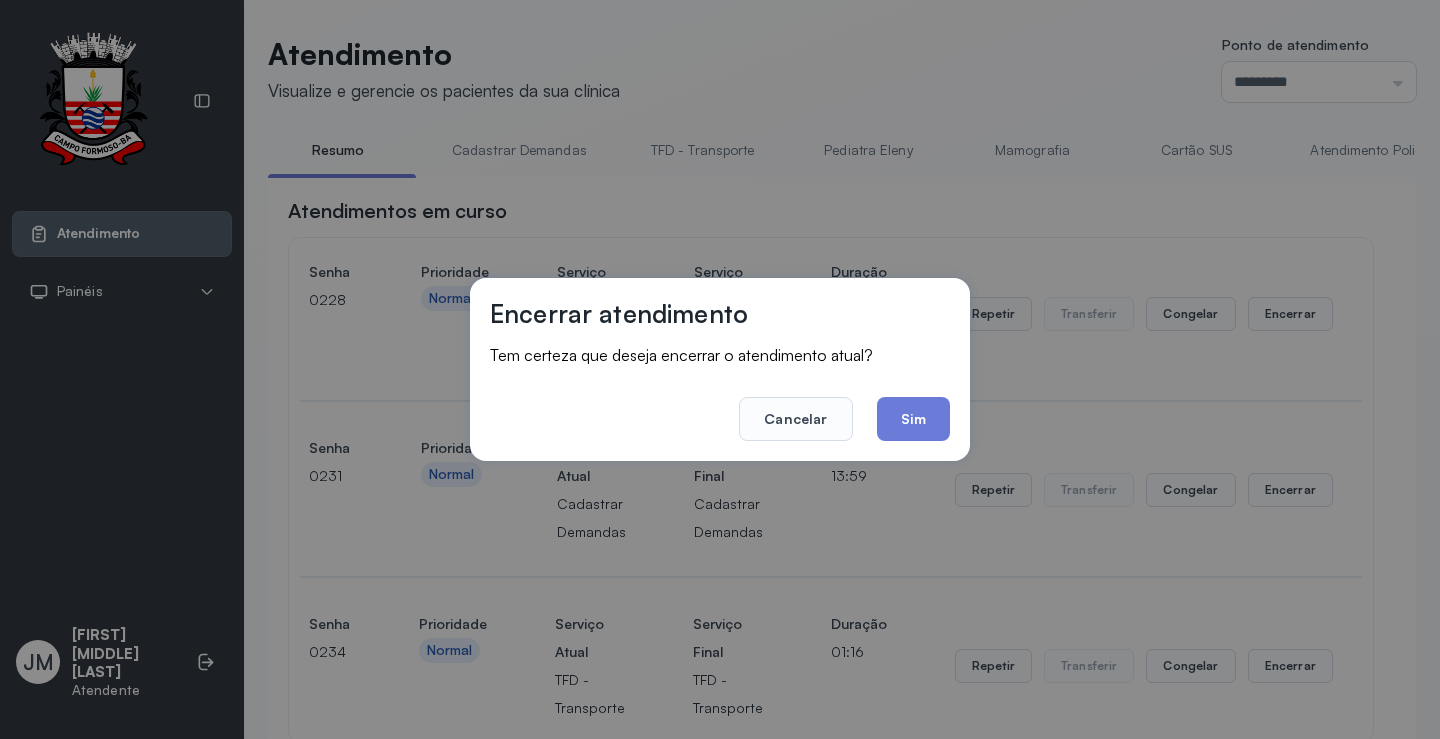 drag, startPoint x: 911, startPoint y: 411, endPoint x: 947, endPoint y: 414, distance: 36.124783 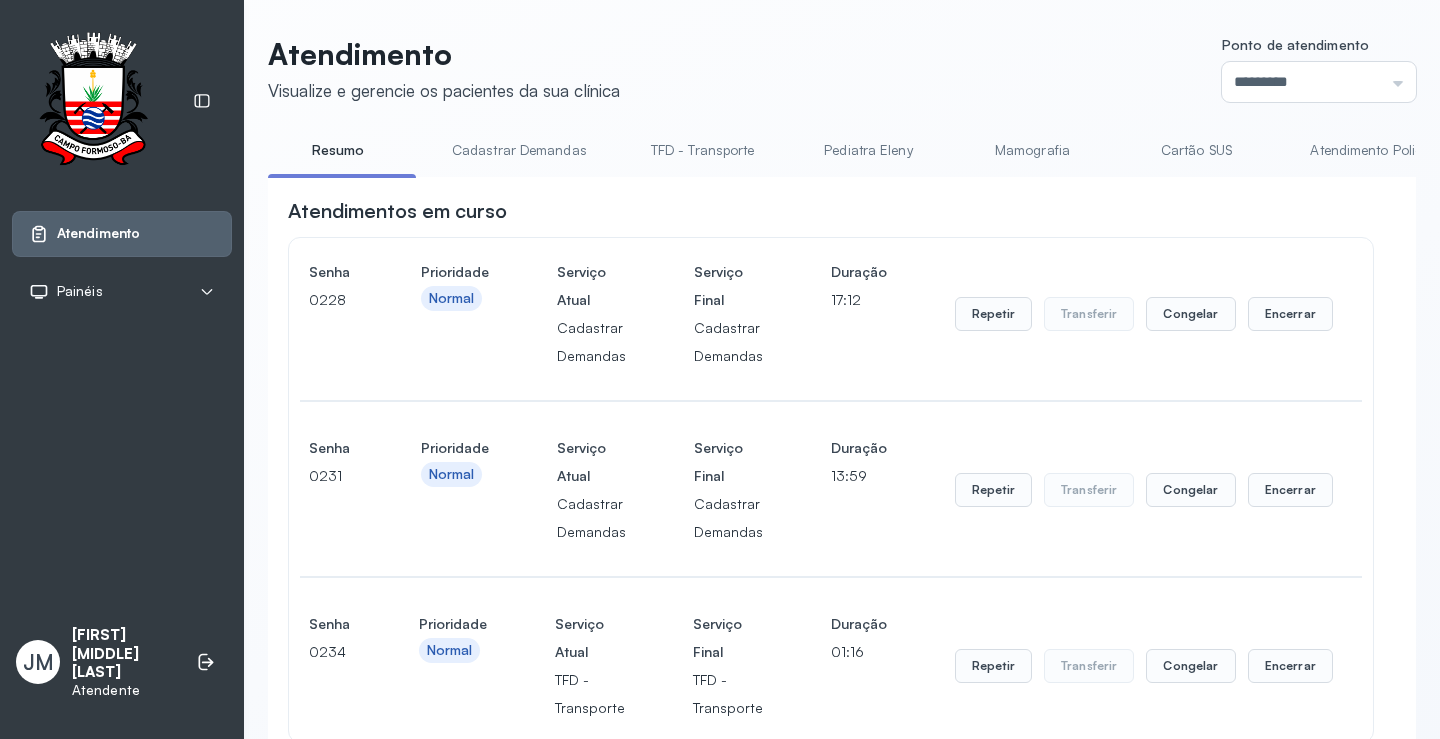 drag, startPoint x: 1290, startPoint y: 488, endPoint x: 1281, endPoint y: 477, distance: 14.21267 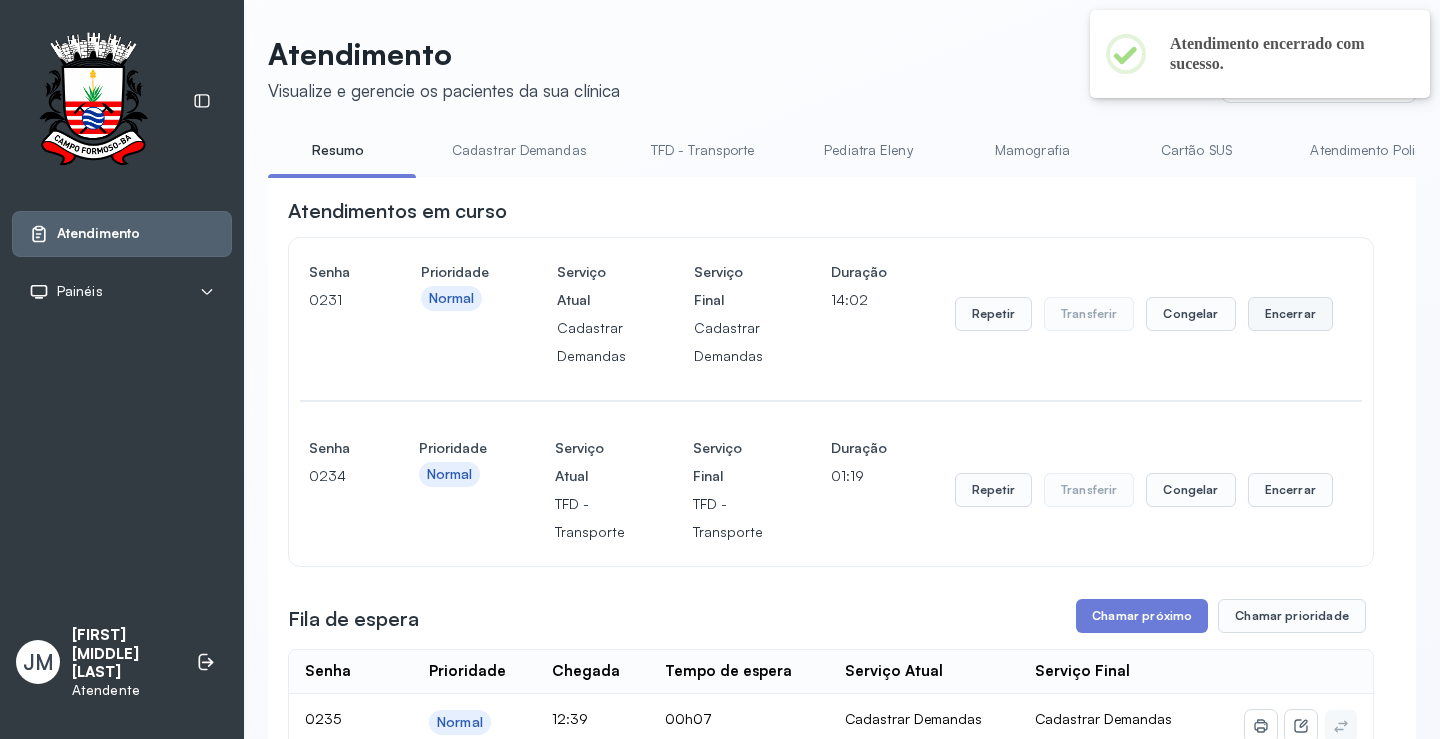 click on "Encerrar" at bounding box center [1290, 314] 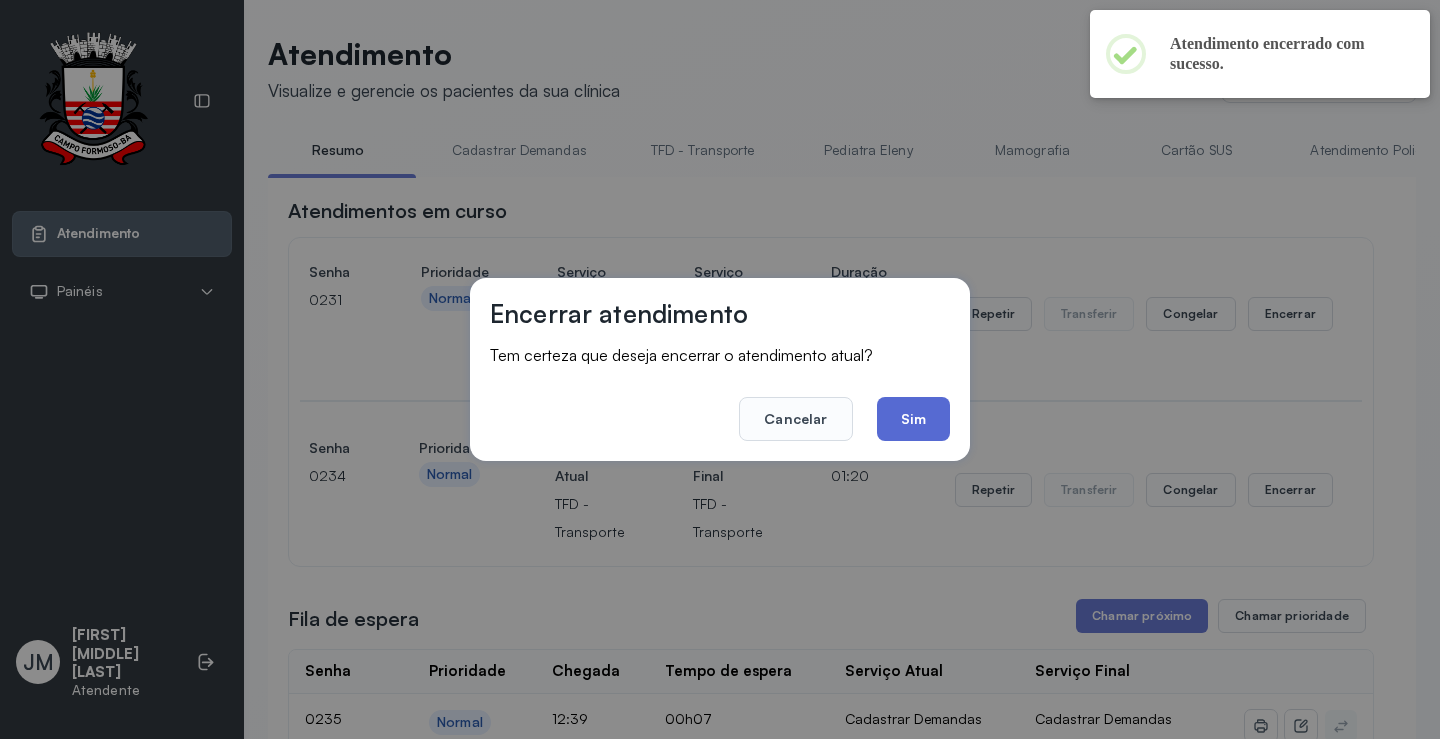 click on "Sim" 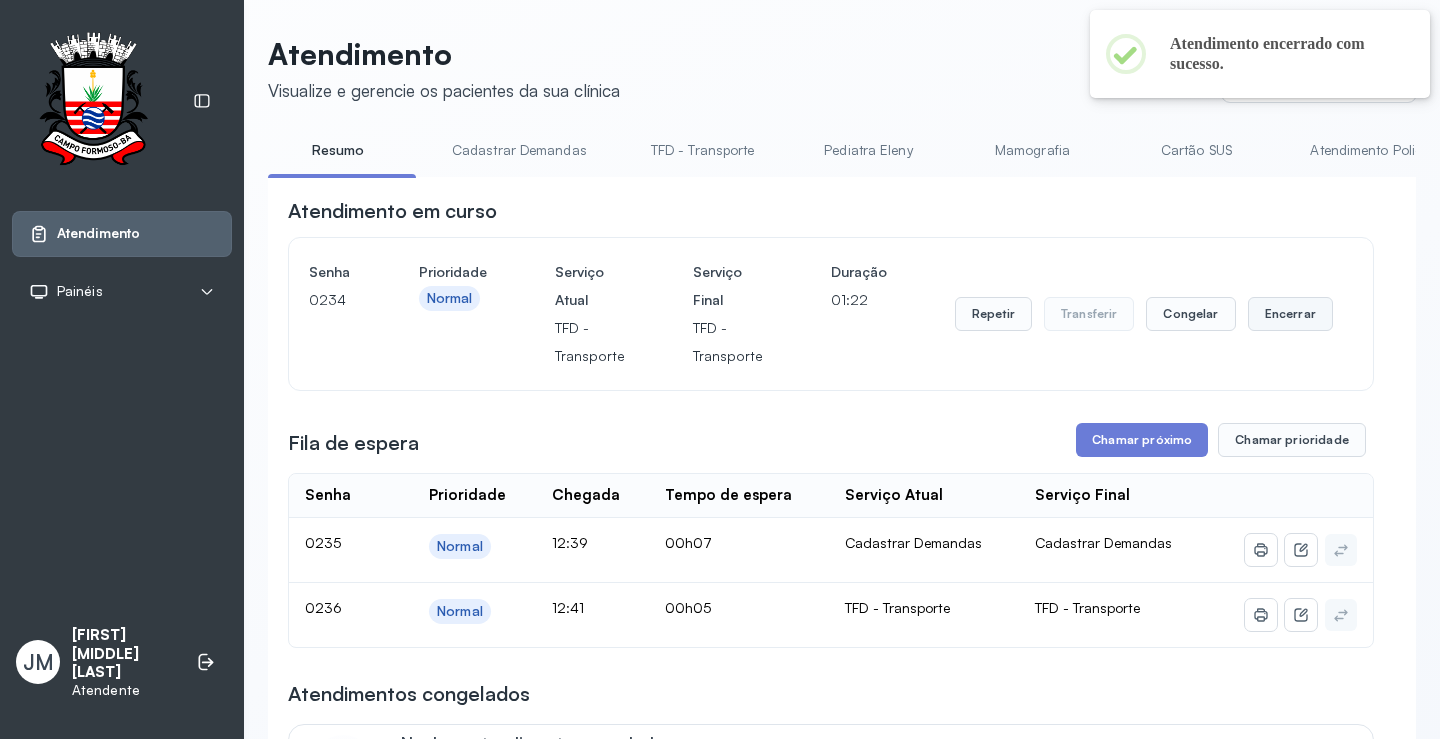 click on "Encerrar" at bounding box center (1290, 314) 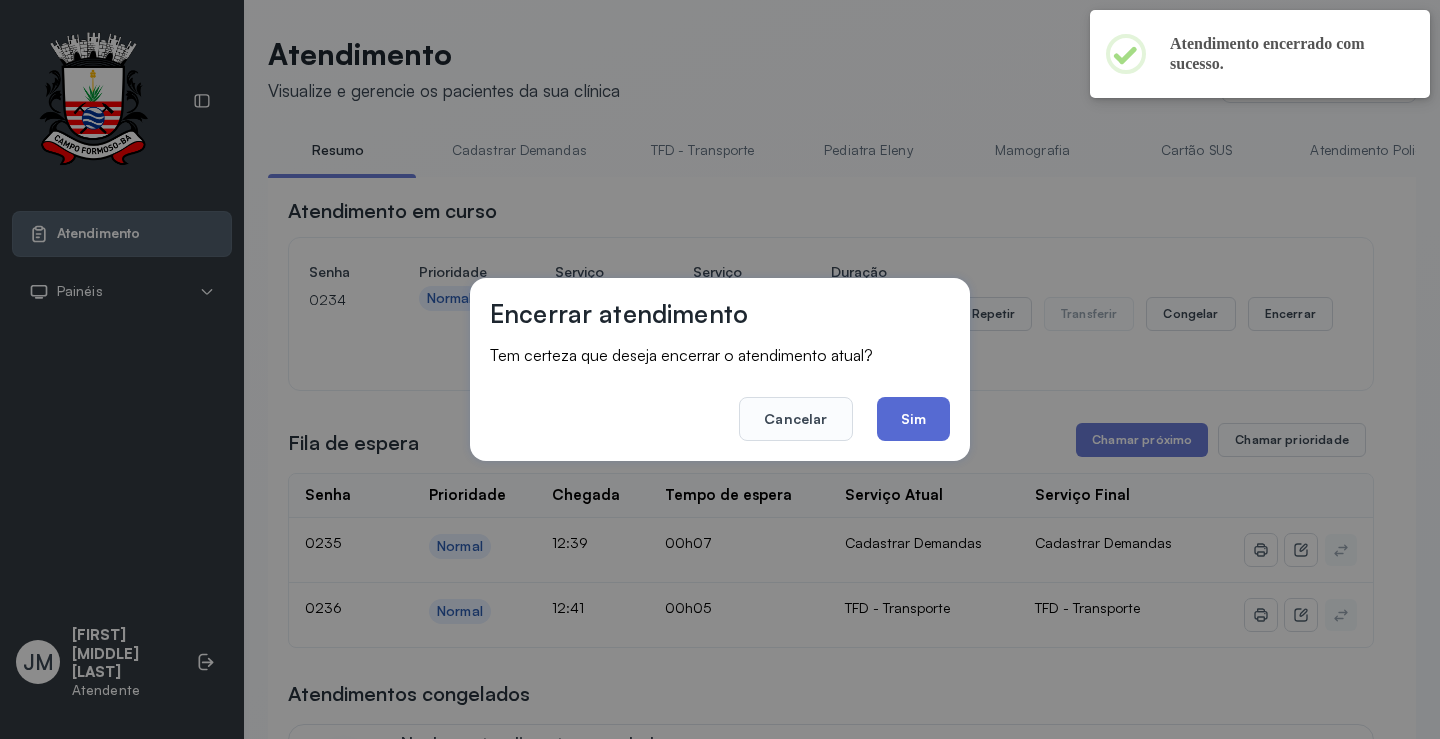 click on "Sim" 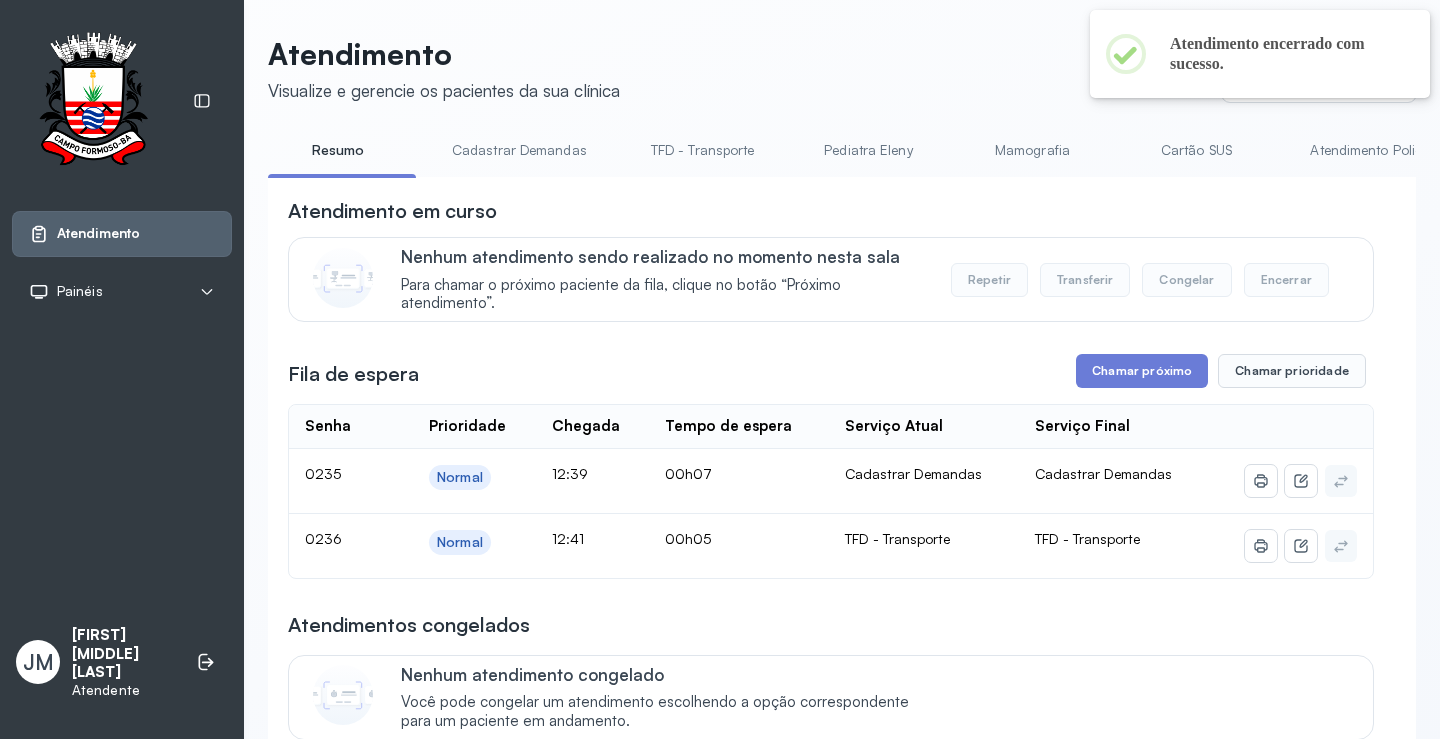 drag, startPoint x: 722, startPoint y: 146, endPoint x: 876, endPoint y: 180, distance: 157.70859 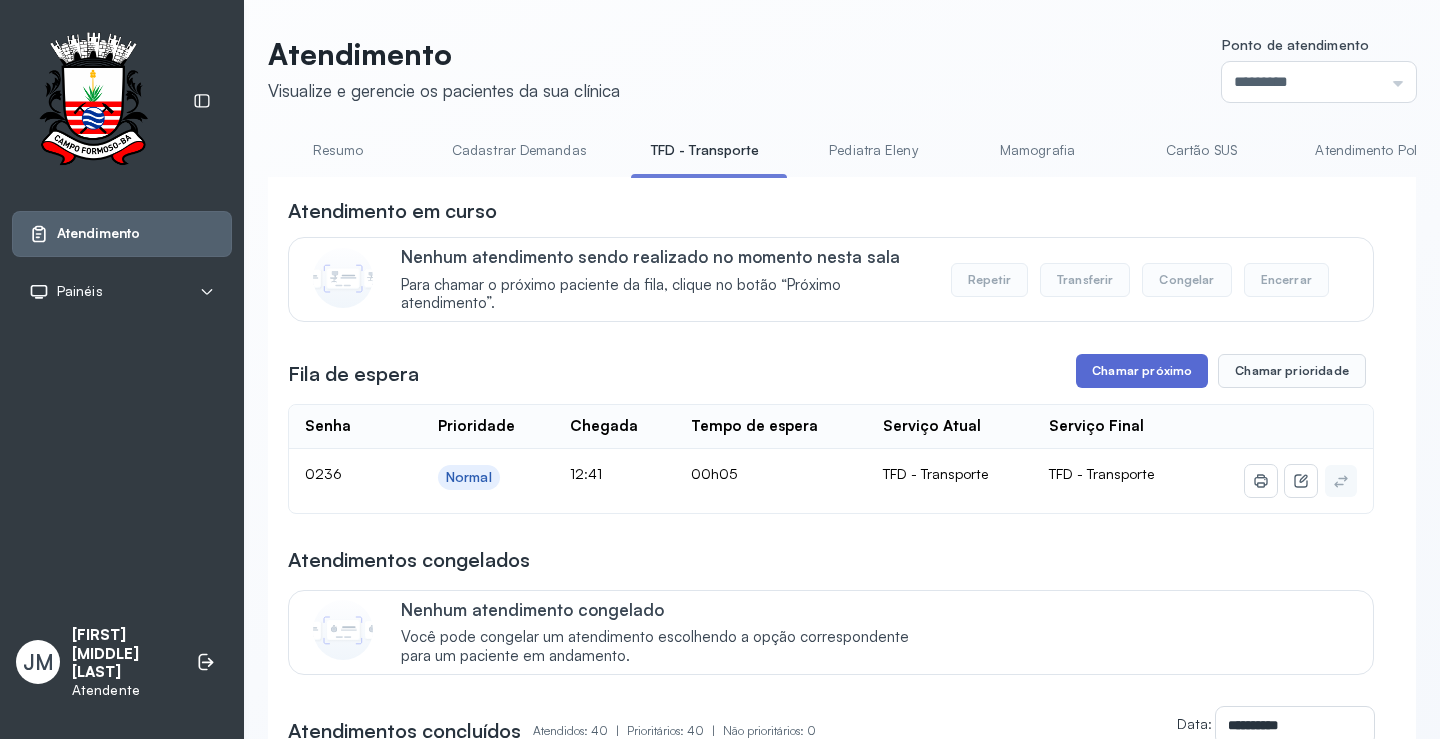 click on "Chamar próximo" at bounding box center [1142, 371] 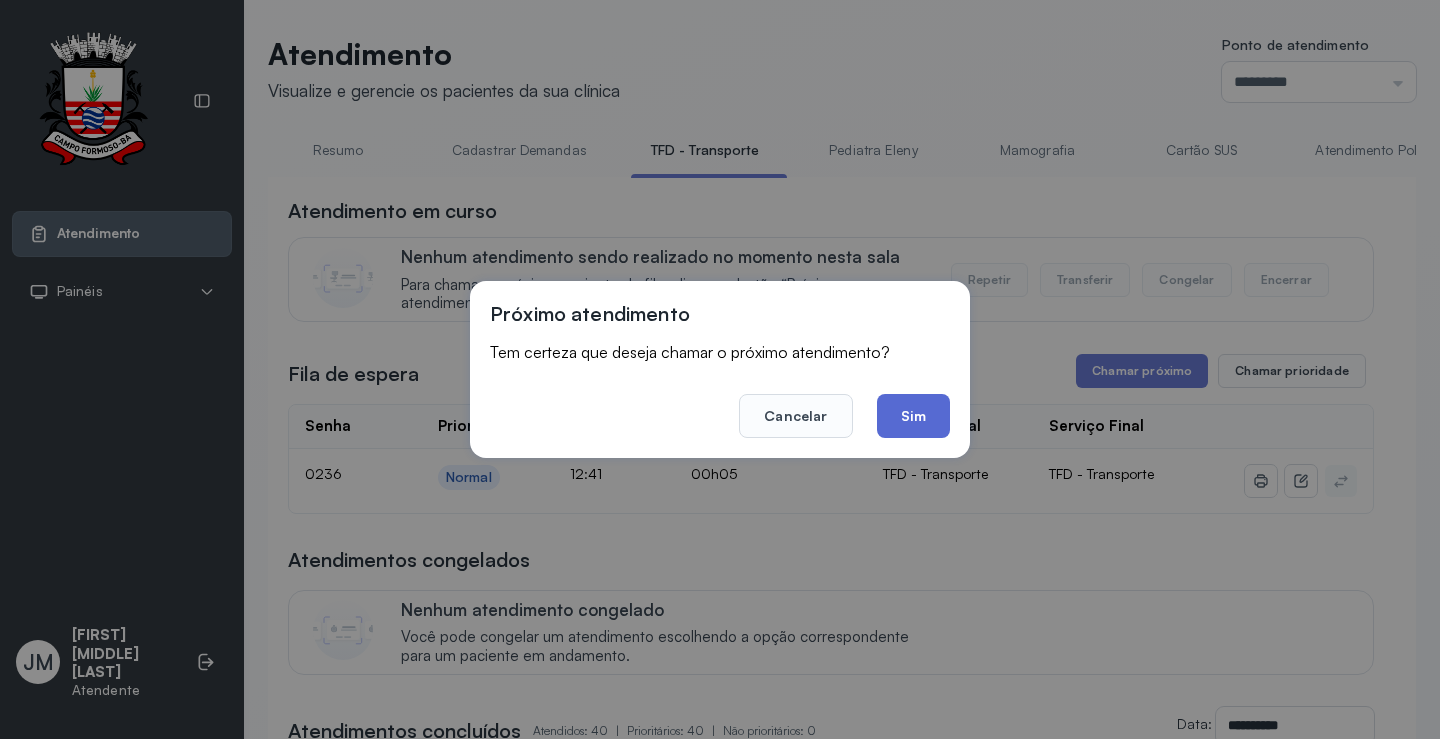 click on "Sim" 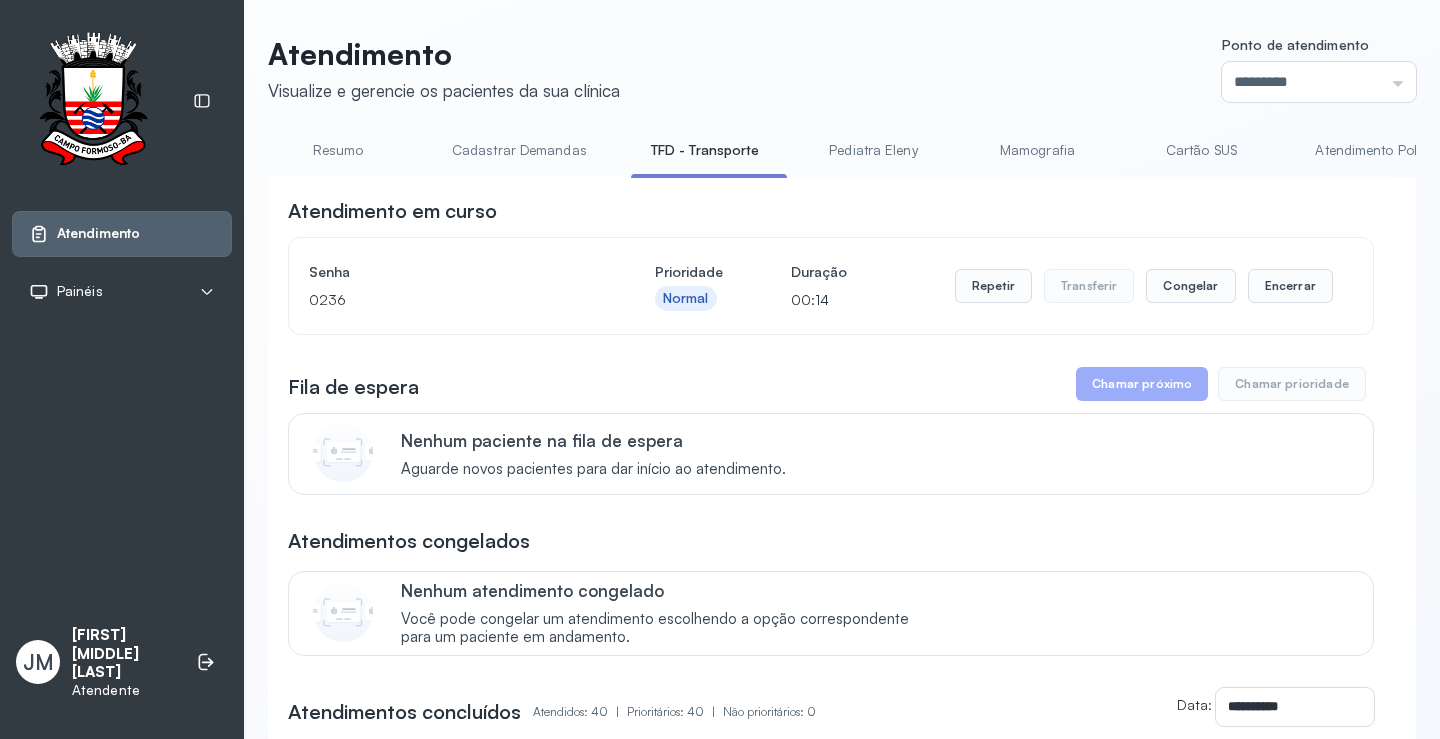 click on "Resumo" at bounding box center [338, 150] 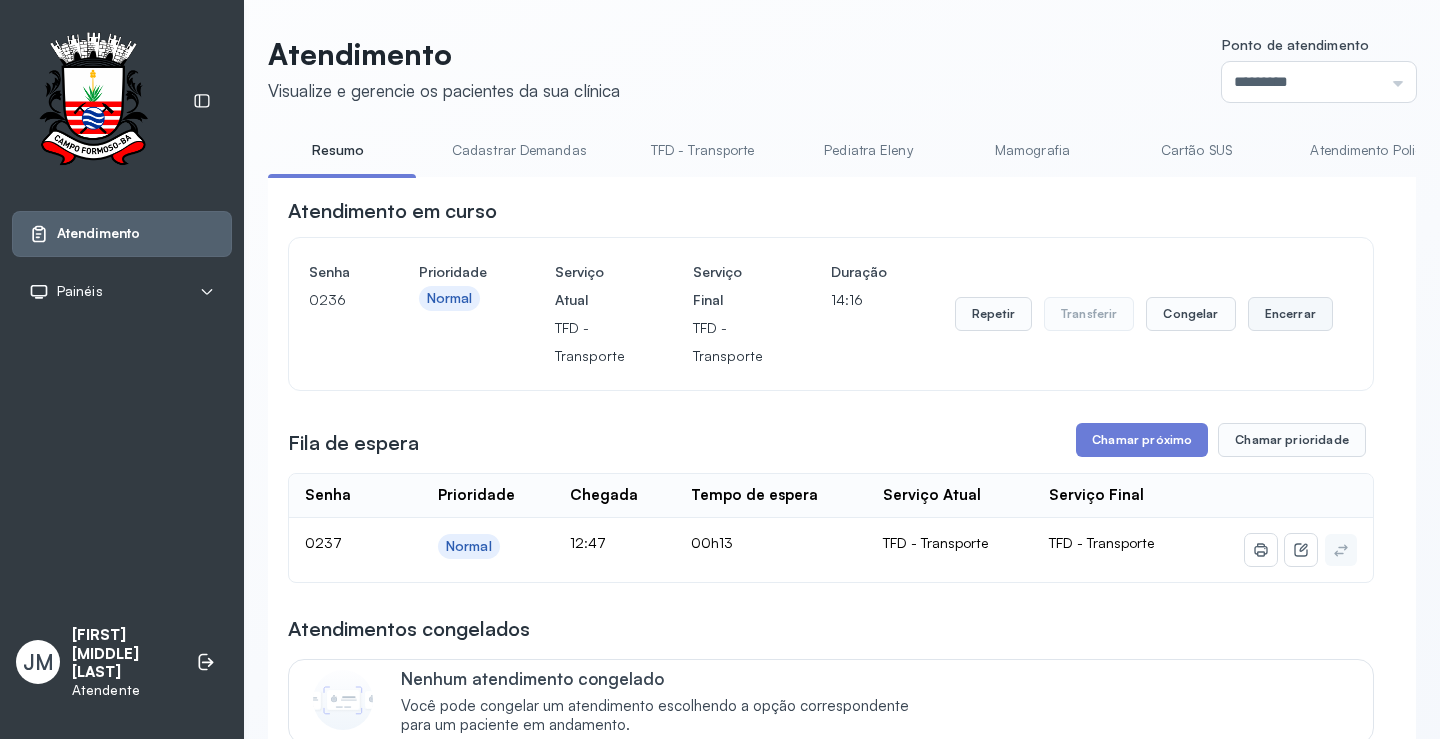 click on "Encerrar" at bounding box center (1290, 314) 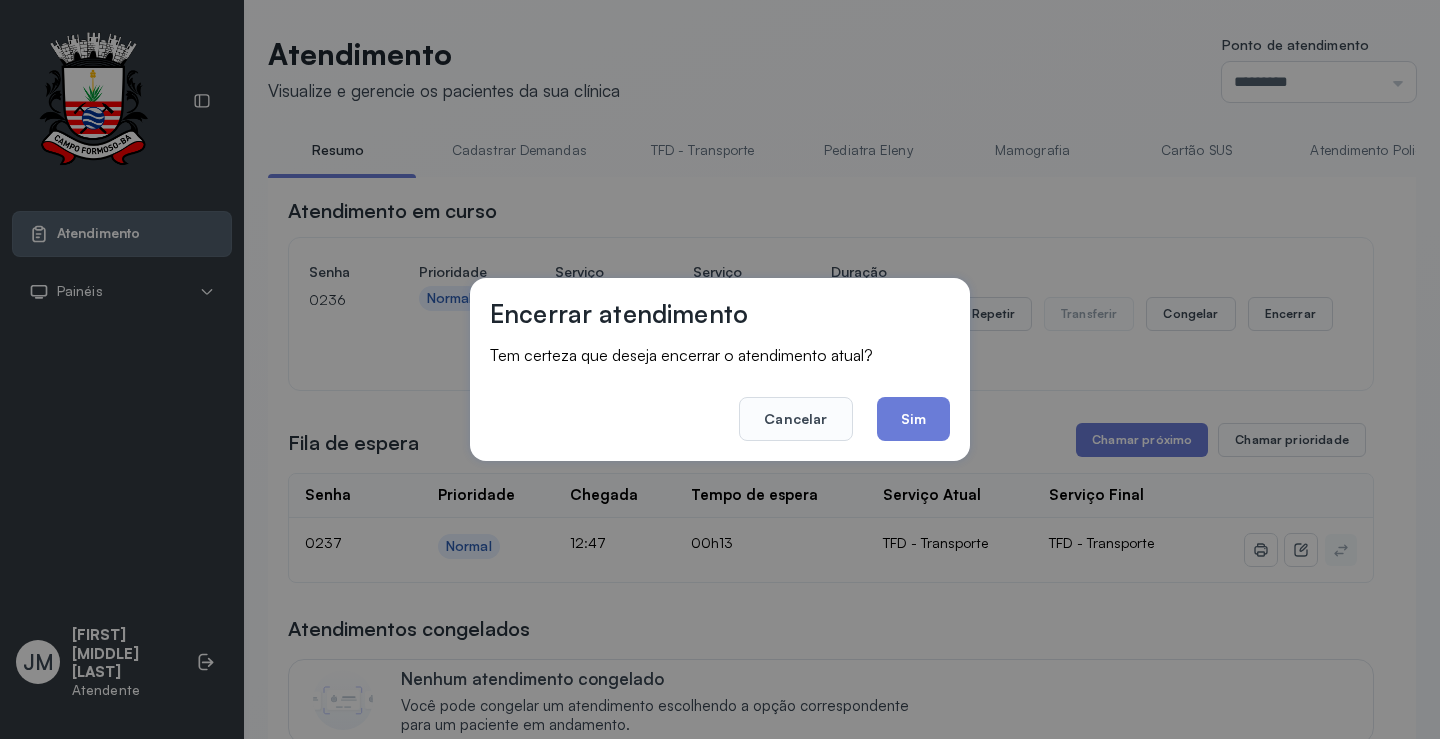 drag, startPoint x: 923, startPoint y: 425, endPoint x: 949, endPoint y: 418, distance: 26.925823 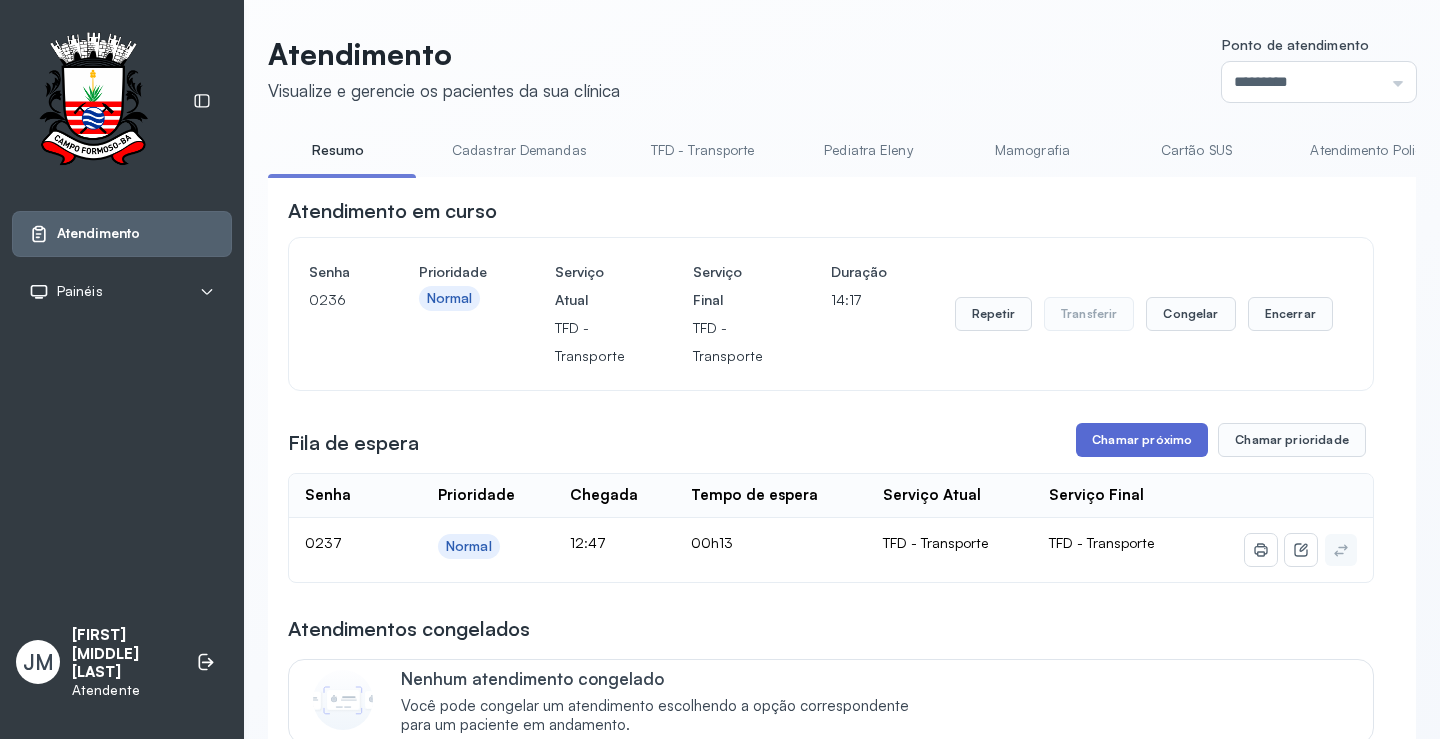 click on "Chamar próximo" at bounding box center (1142, 440) 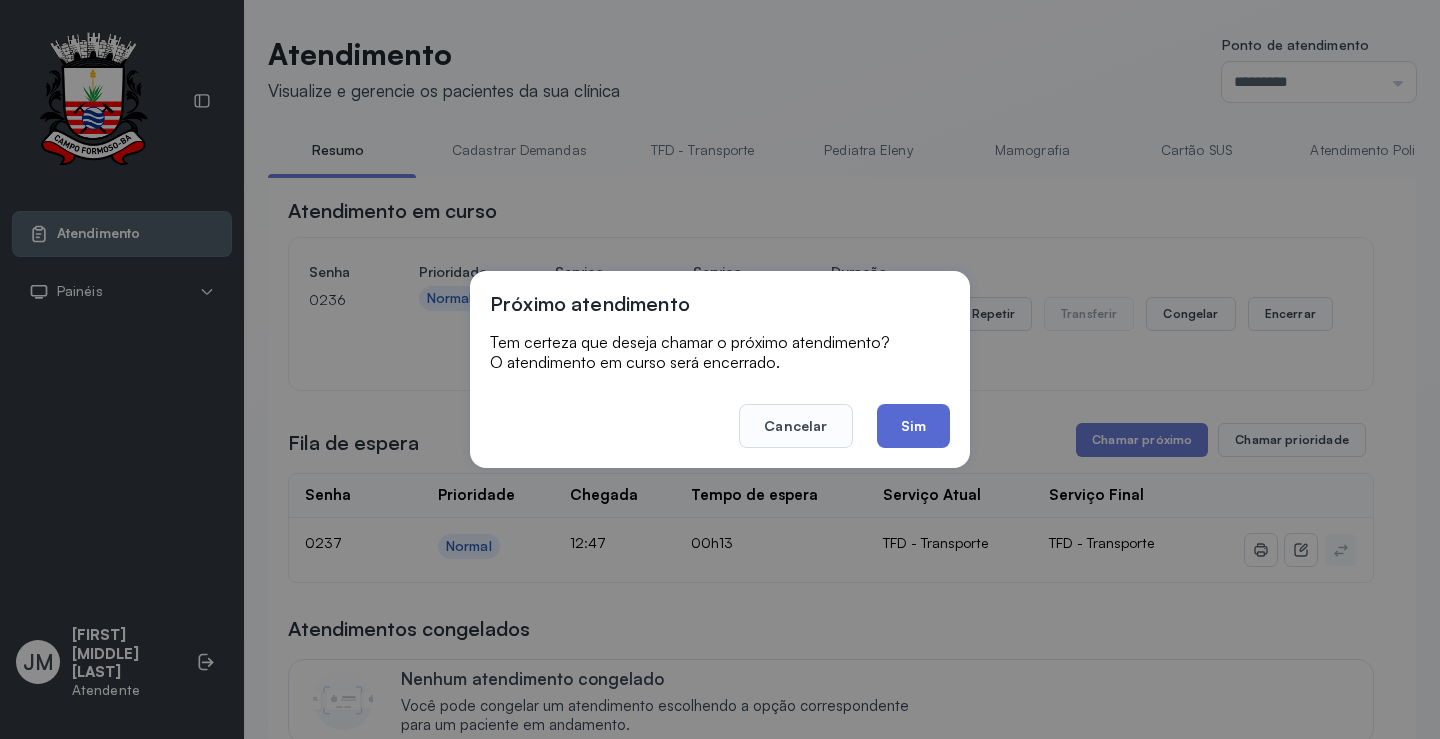 click on "Sim" 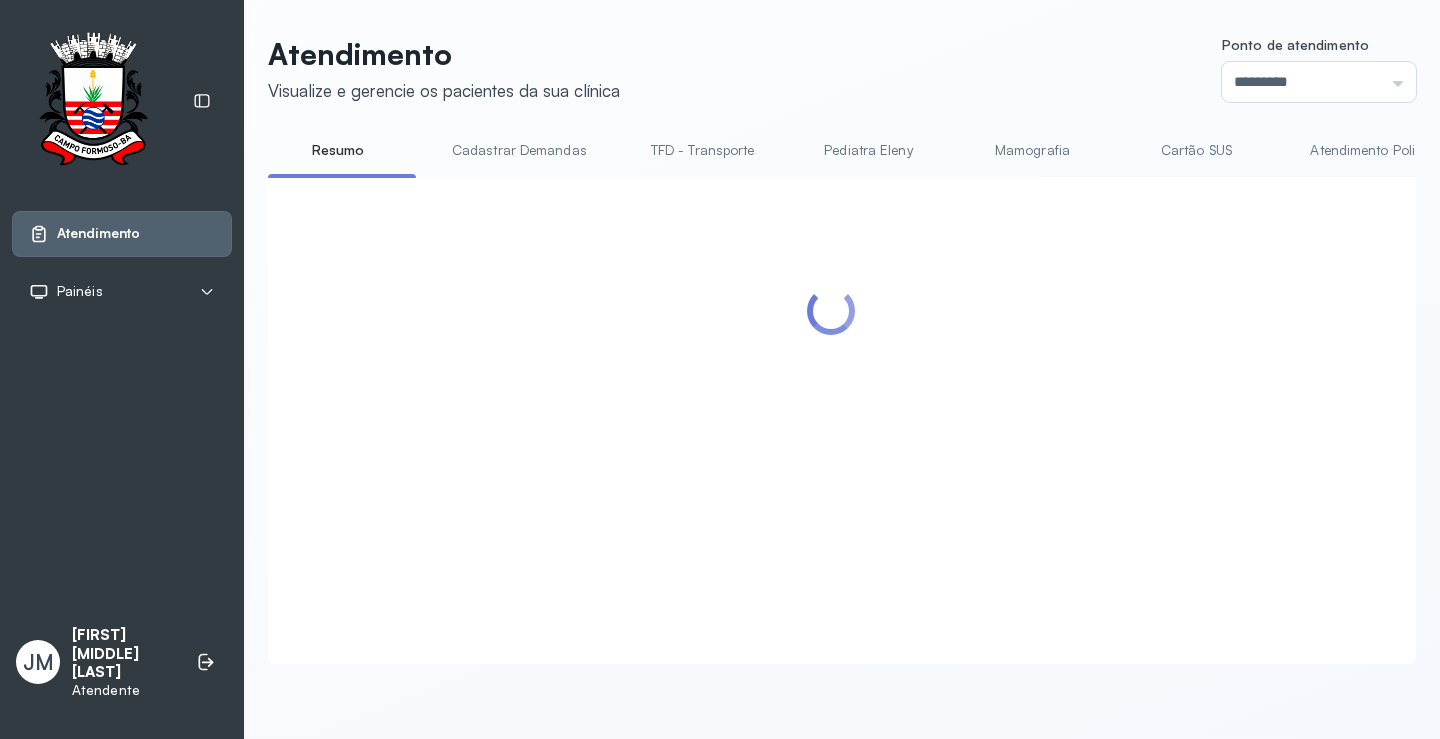 scroll, scrollTop: 0, scrollLeft: 0, axis: both 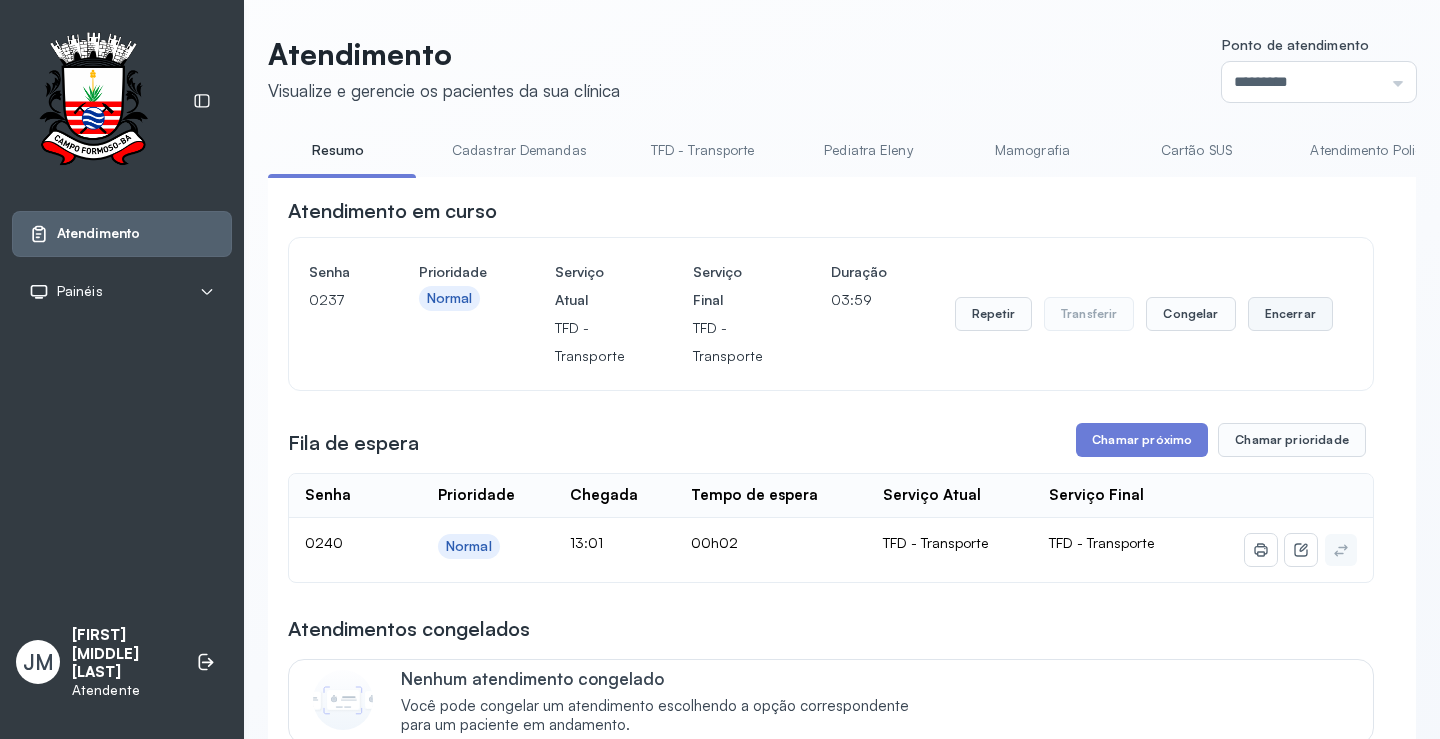 click on "Encerrar" at bounding box center [1290, 314] 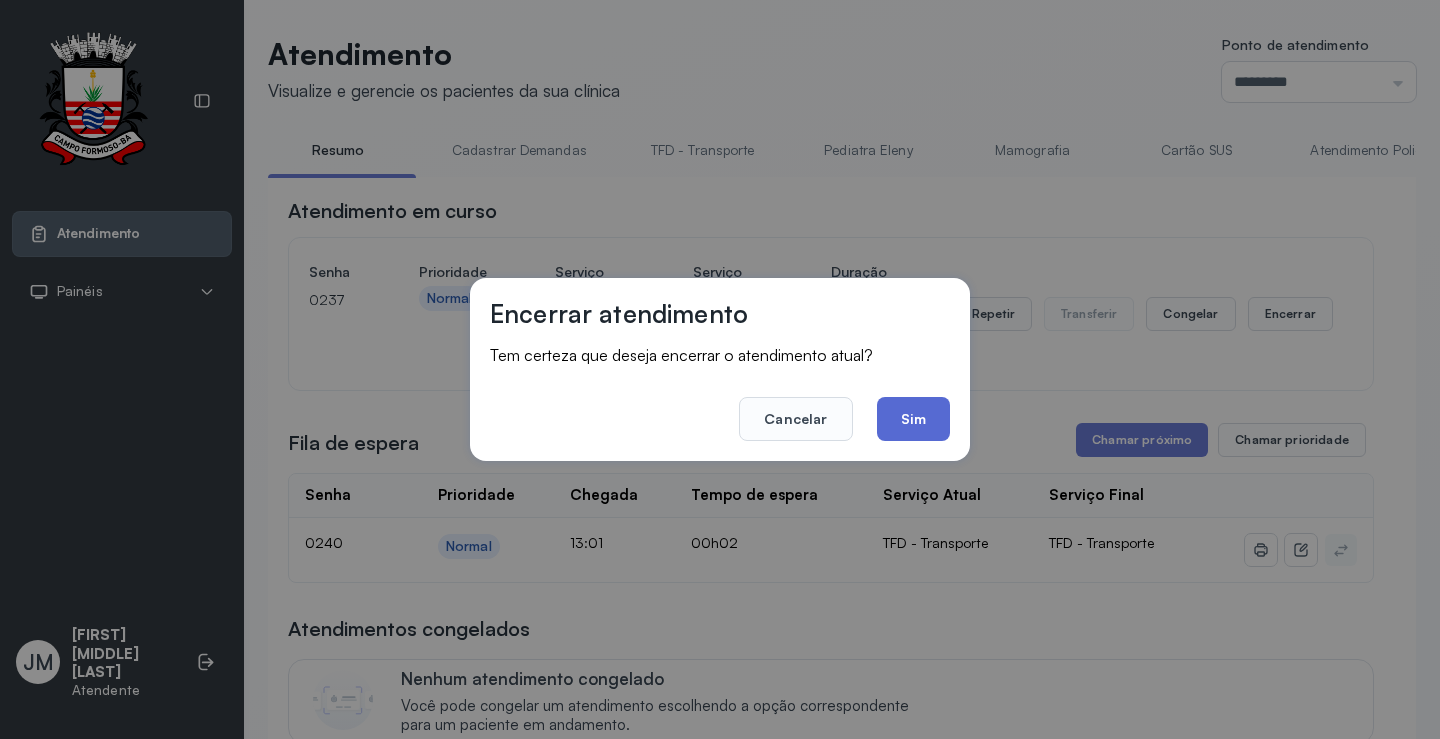 click on "Sim" 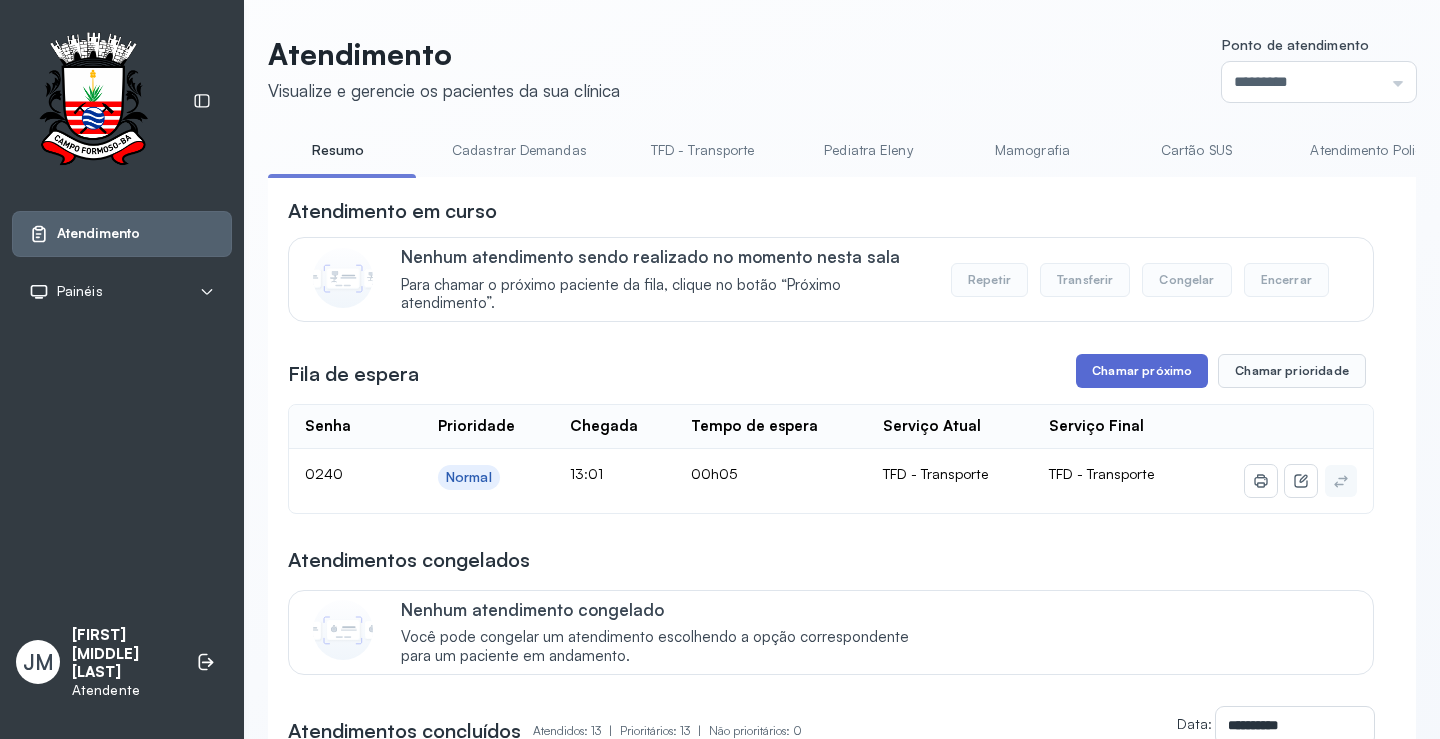 click on "Chamar próximo" at bounding box center [1142, 371] 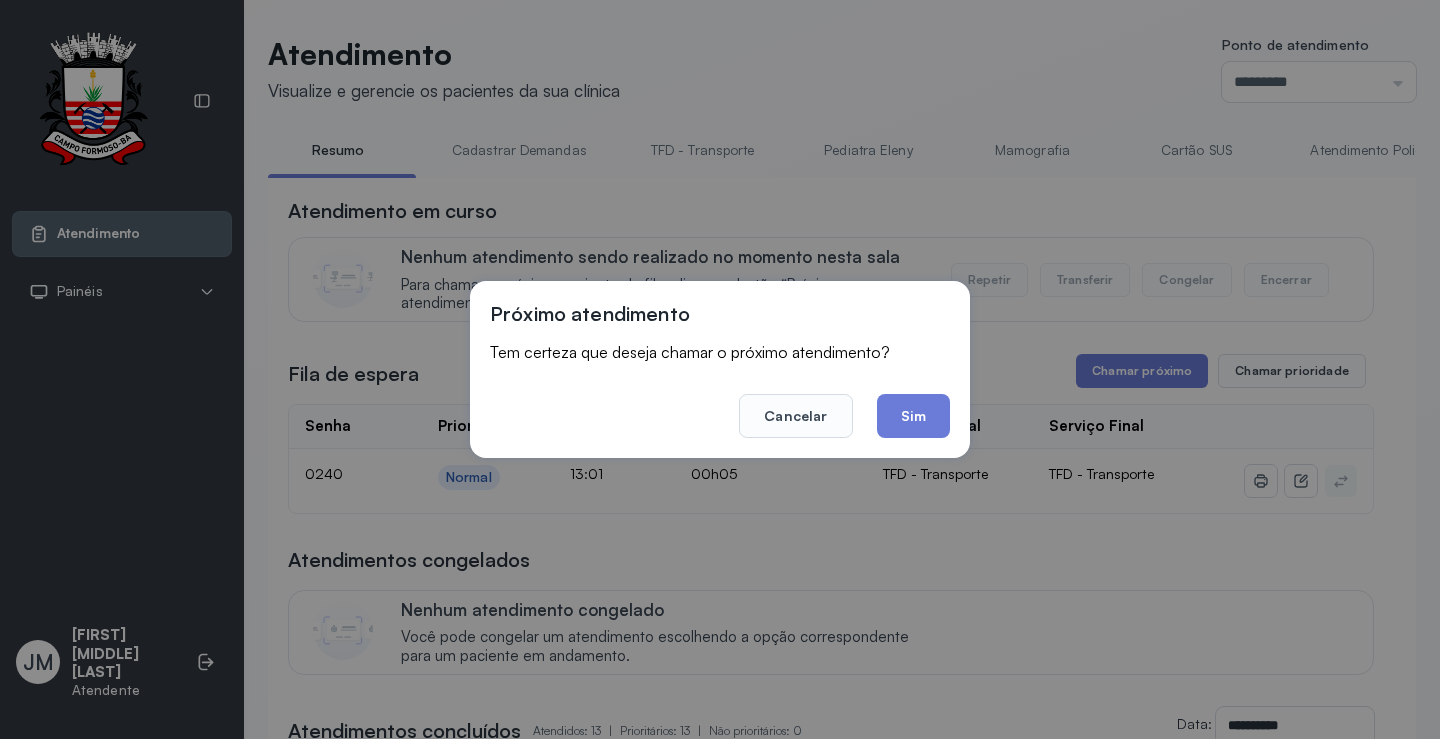 drag, startPoint x: 929, startPoint y: 406, endPoint x: 946, endPoint y: 409, distance: 17.262676 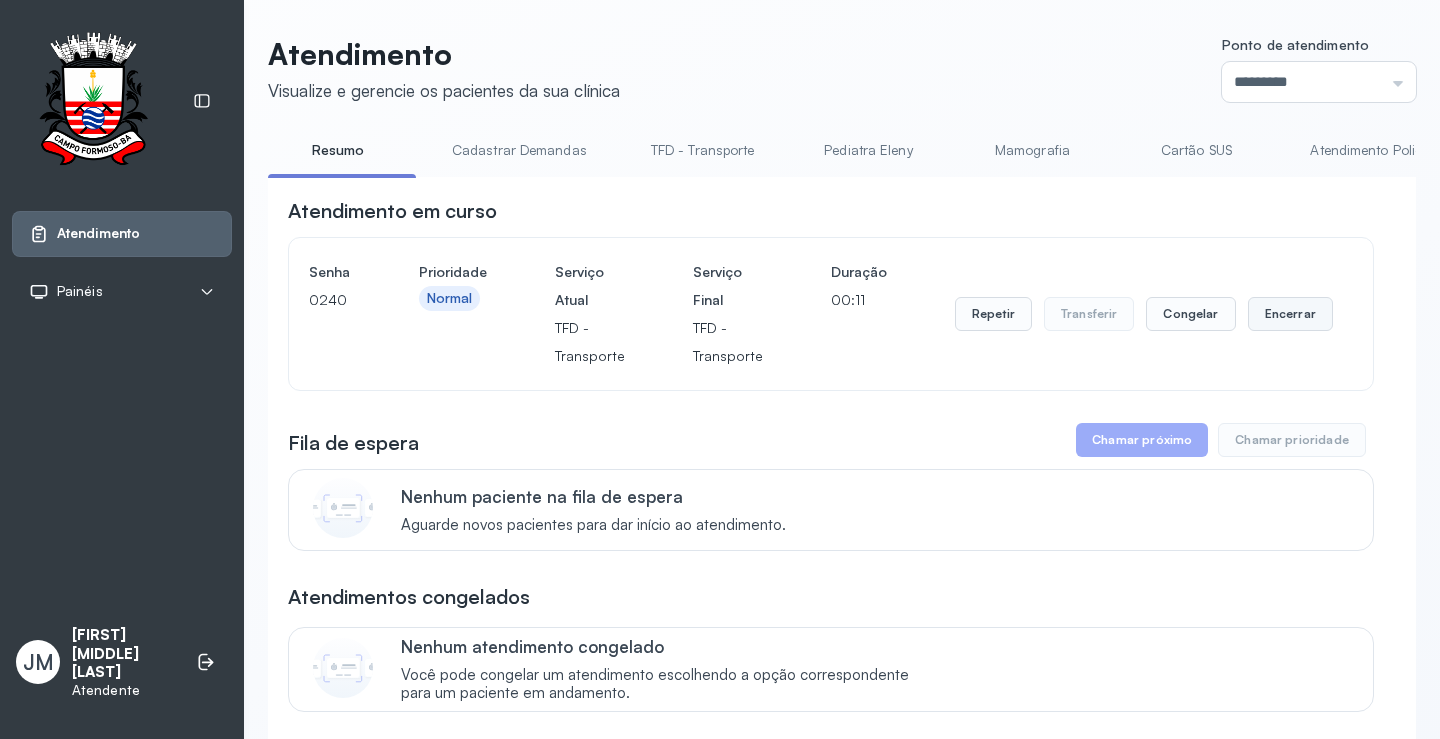 click on "Encerrar" at bounding box center [1290, 314] 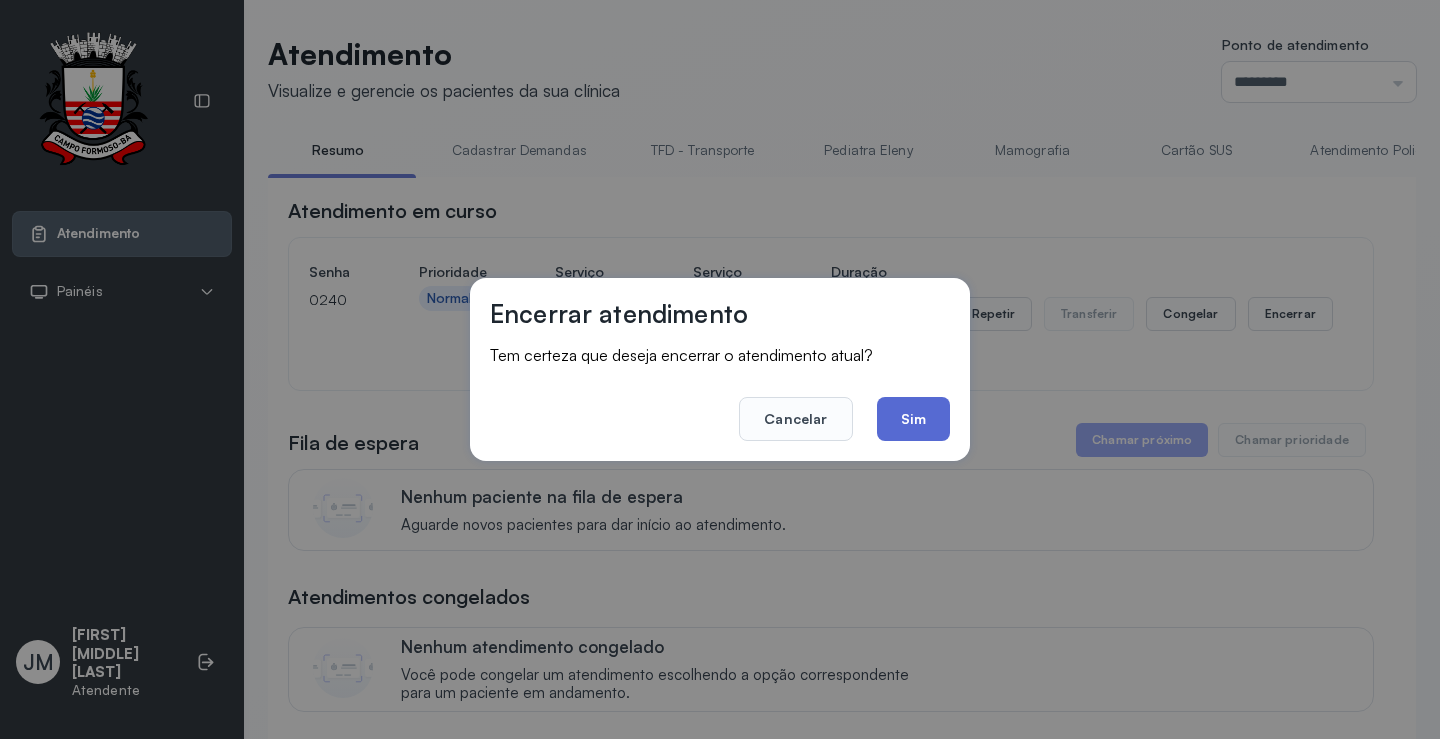 click on "Sim" 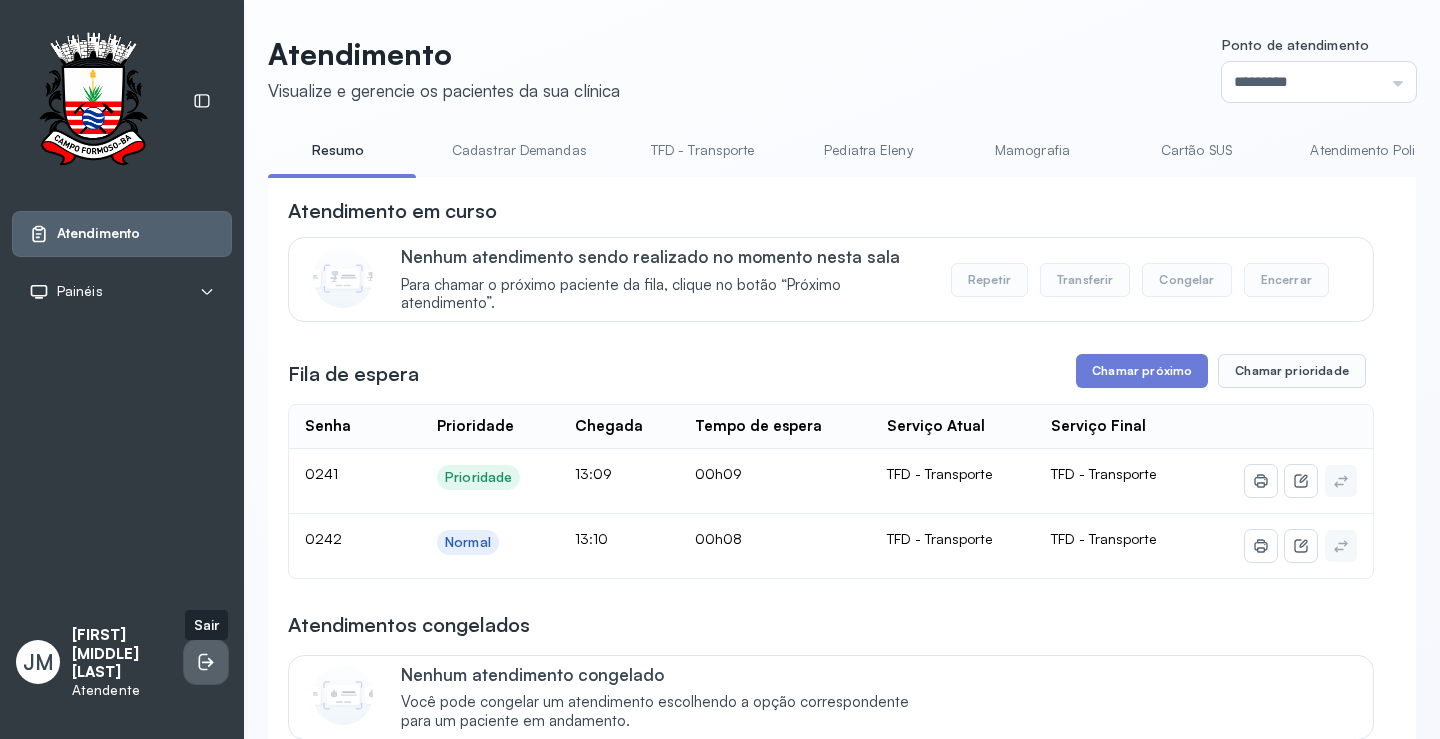 click 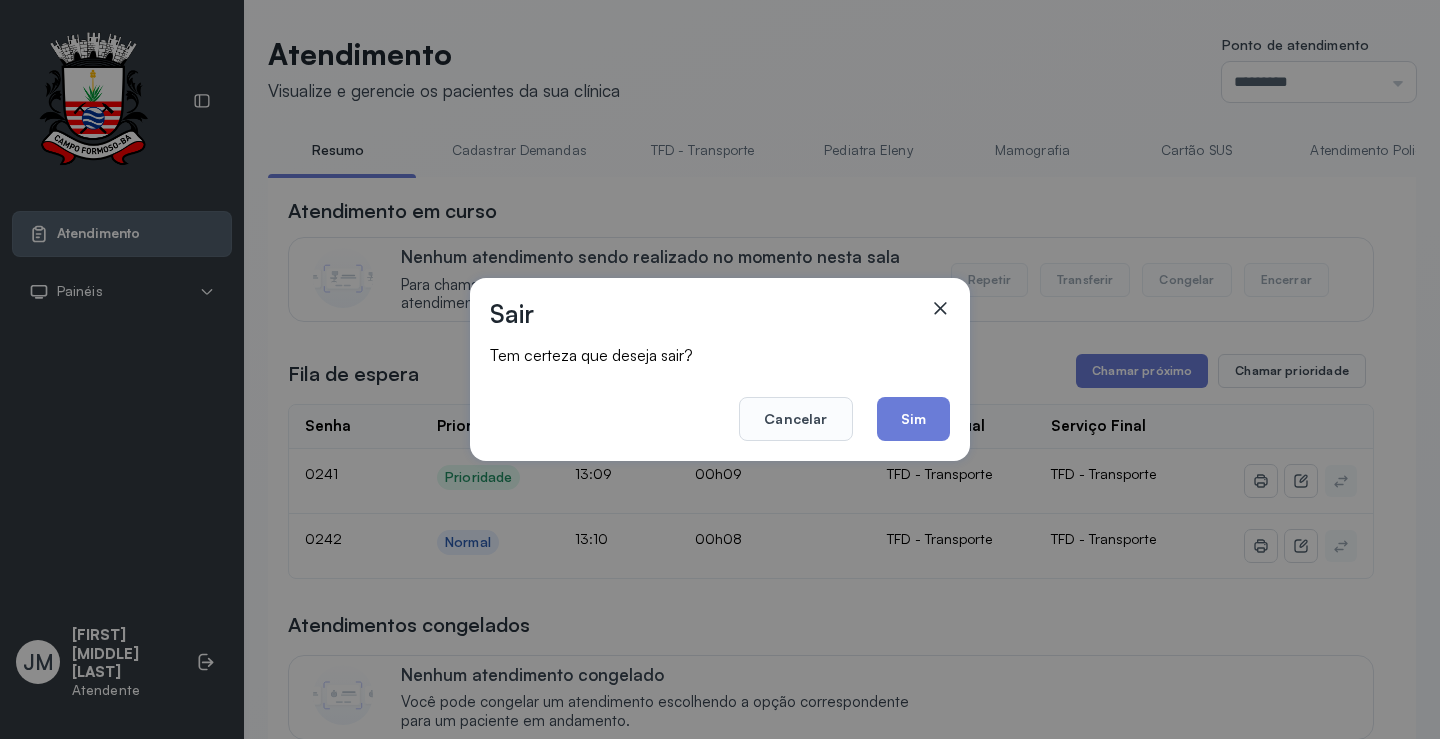 drag, startPoint x: 926, startPoint y: 434, endPoint x: 919, endPoint y: 412, distance: 23.086792 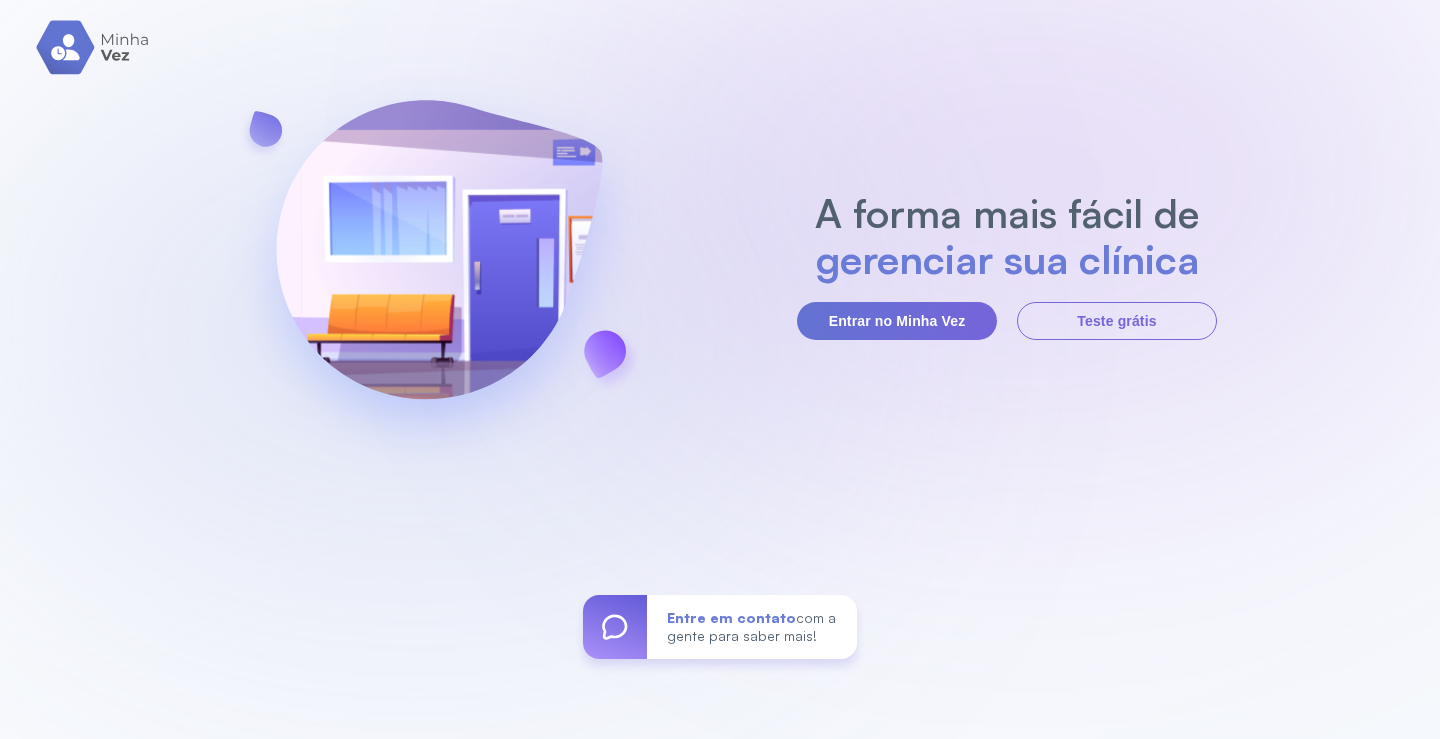 scroll, scrollTop: 0, scrollLeft: 0, axis: both 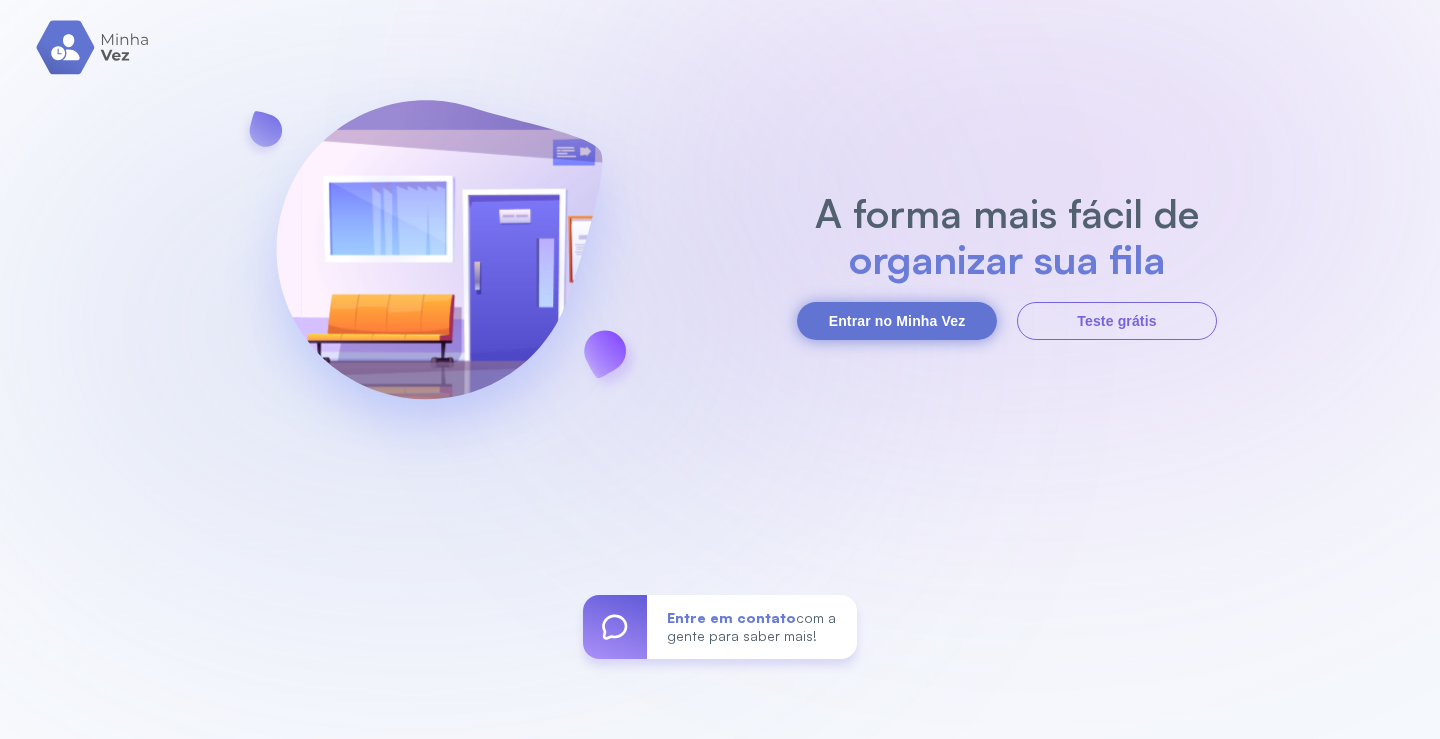 click on "Entrar no Minha Vez" at bounding box center (897, 321) 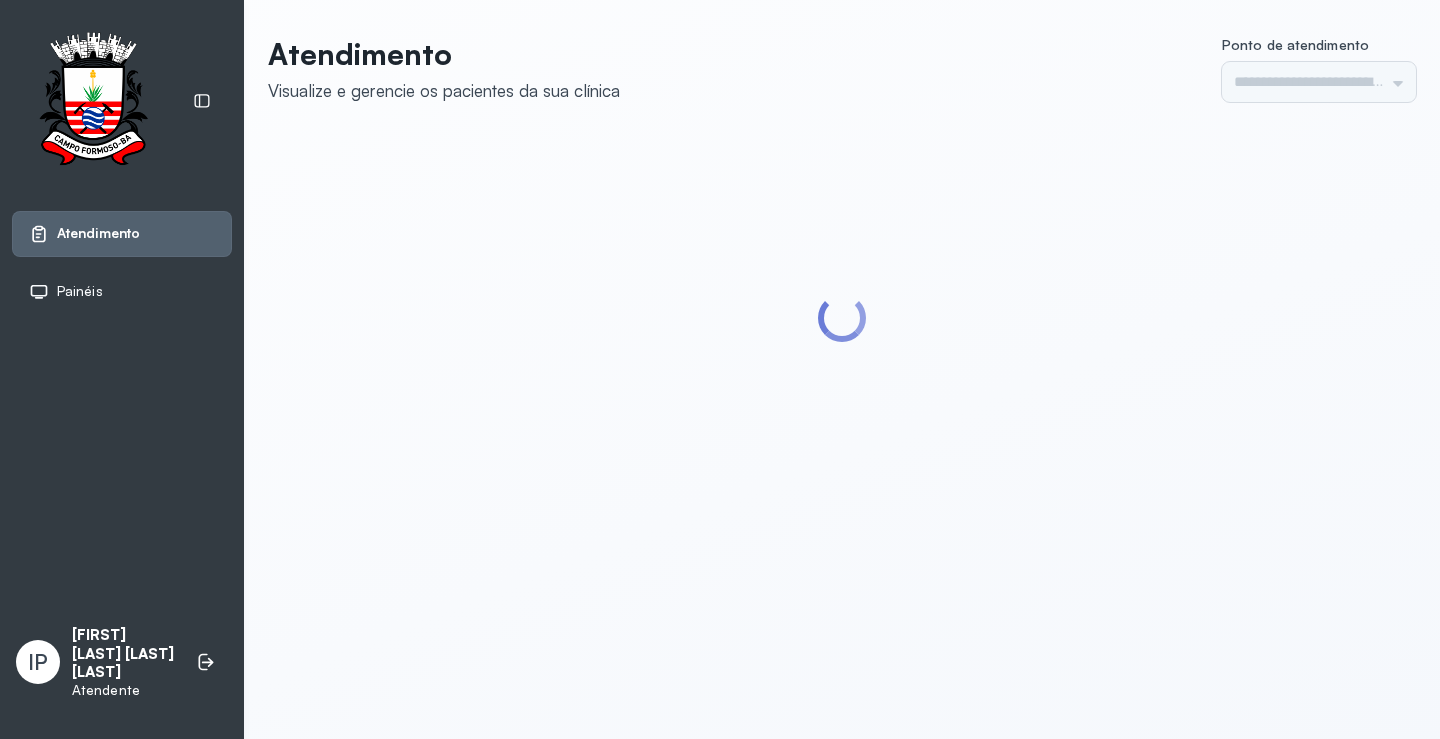 scroll, scrollTop: 0, scrollLeft: 0, axis: both 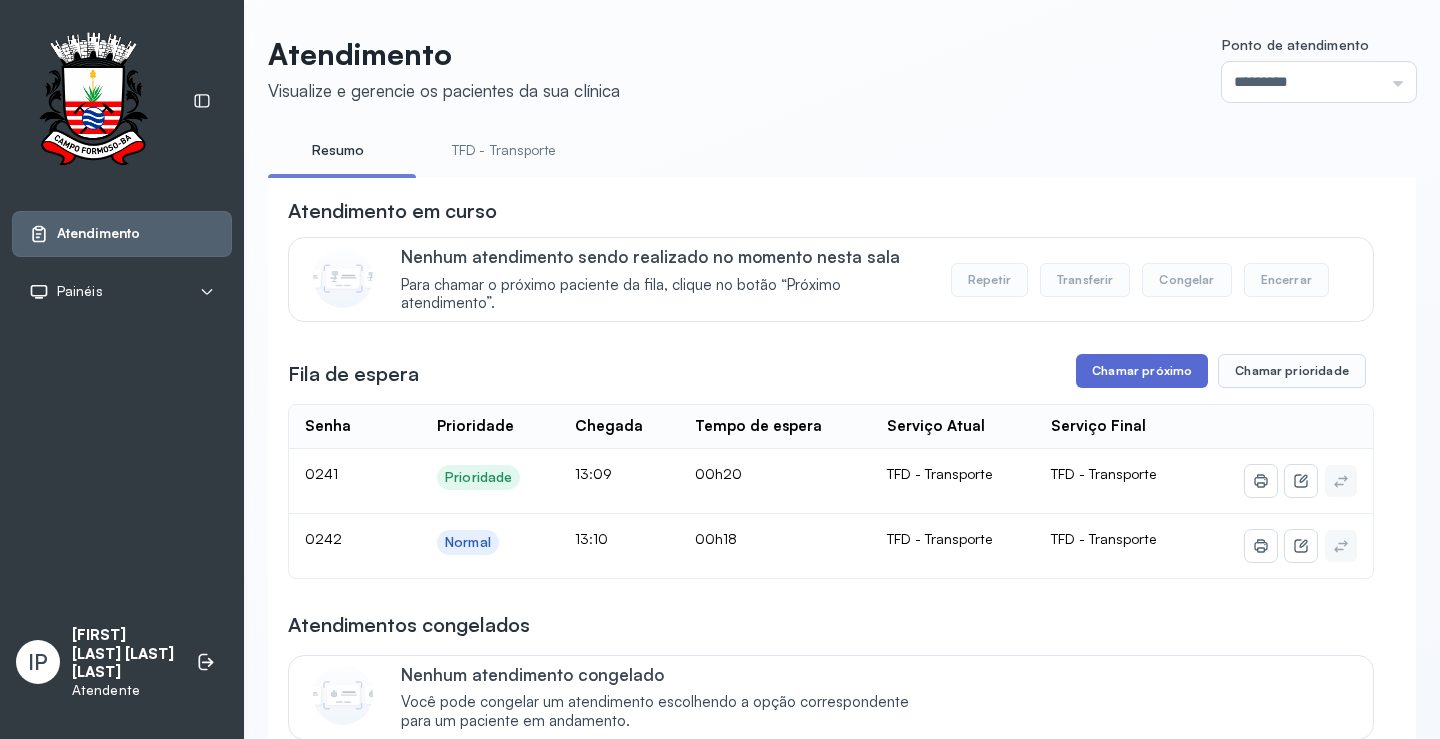 click on "Chamar próximo" at bounding box center [1142, 371] 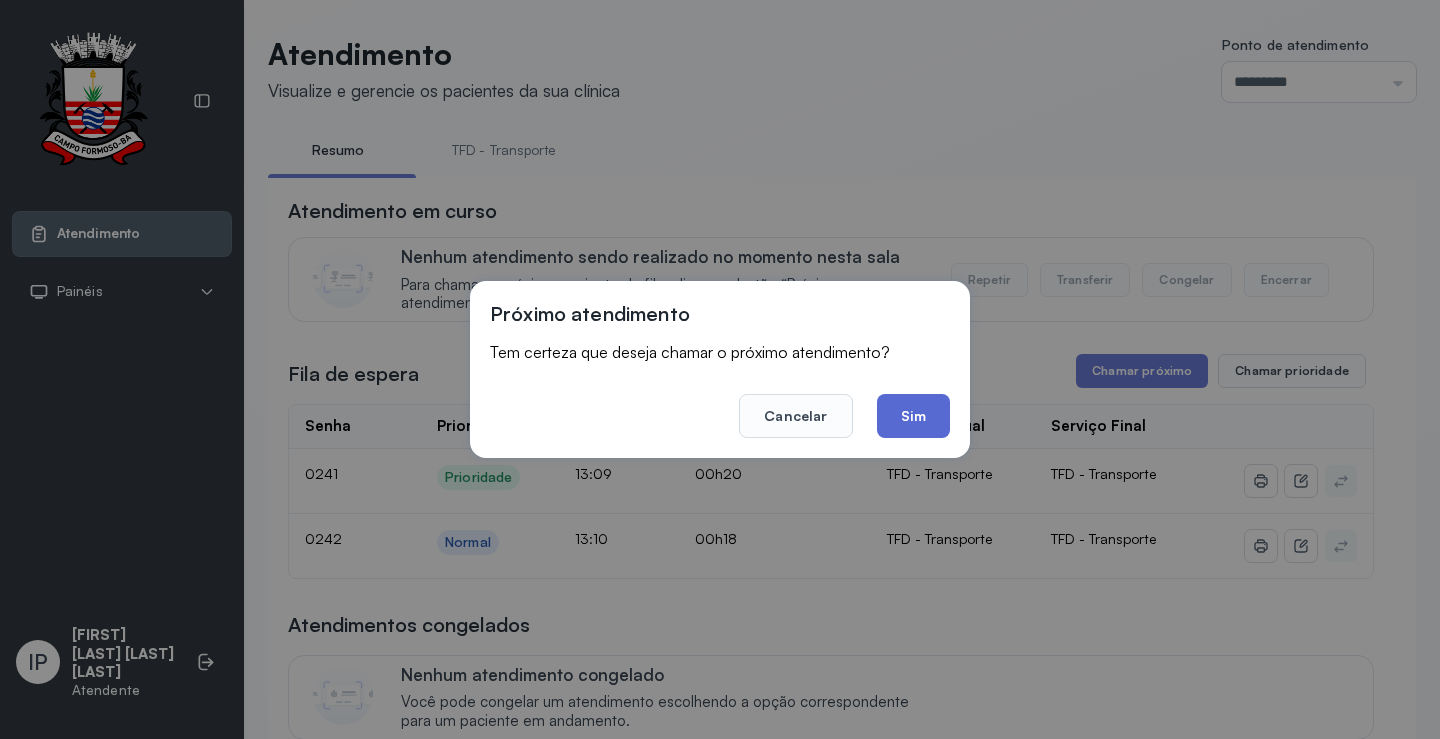 click on "Sim" 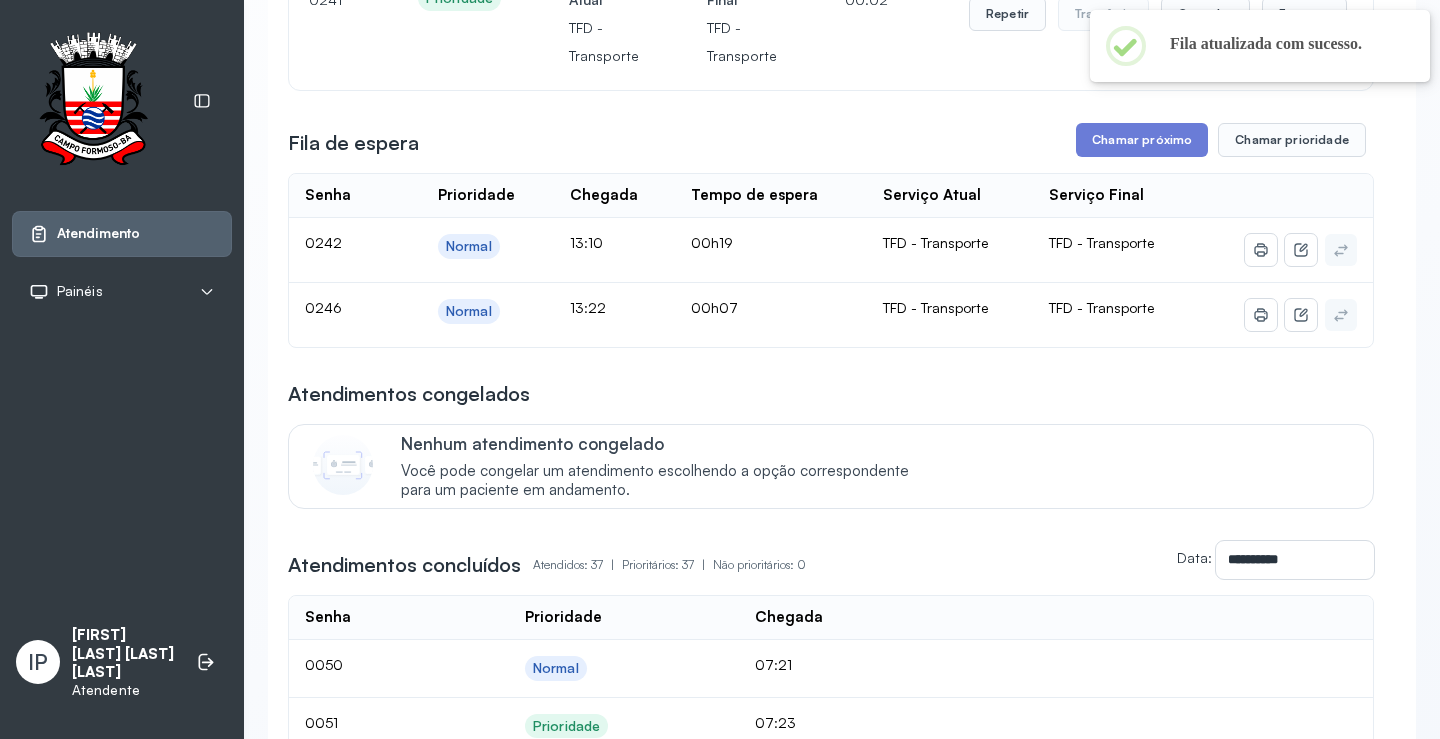 scroll, scrollTop: 0, scrollLeft: 0, axis: both 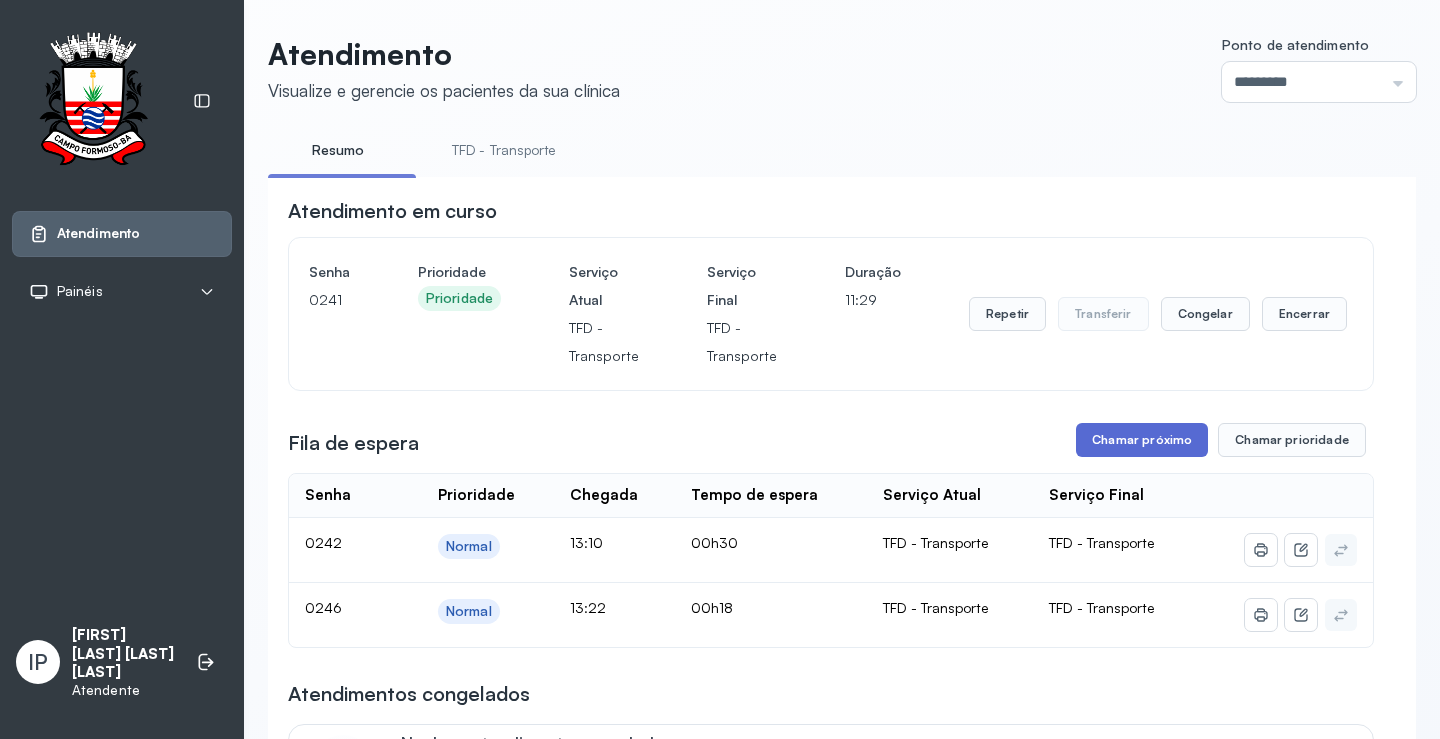 click on "Chamar próximo" at bounding box center (1142, 440) 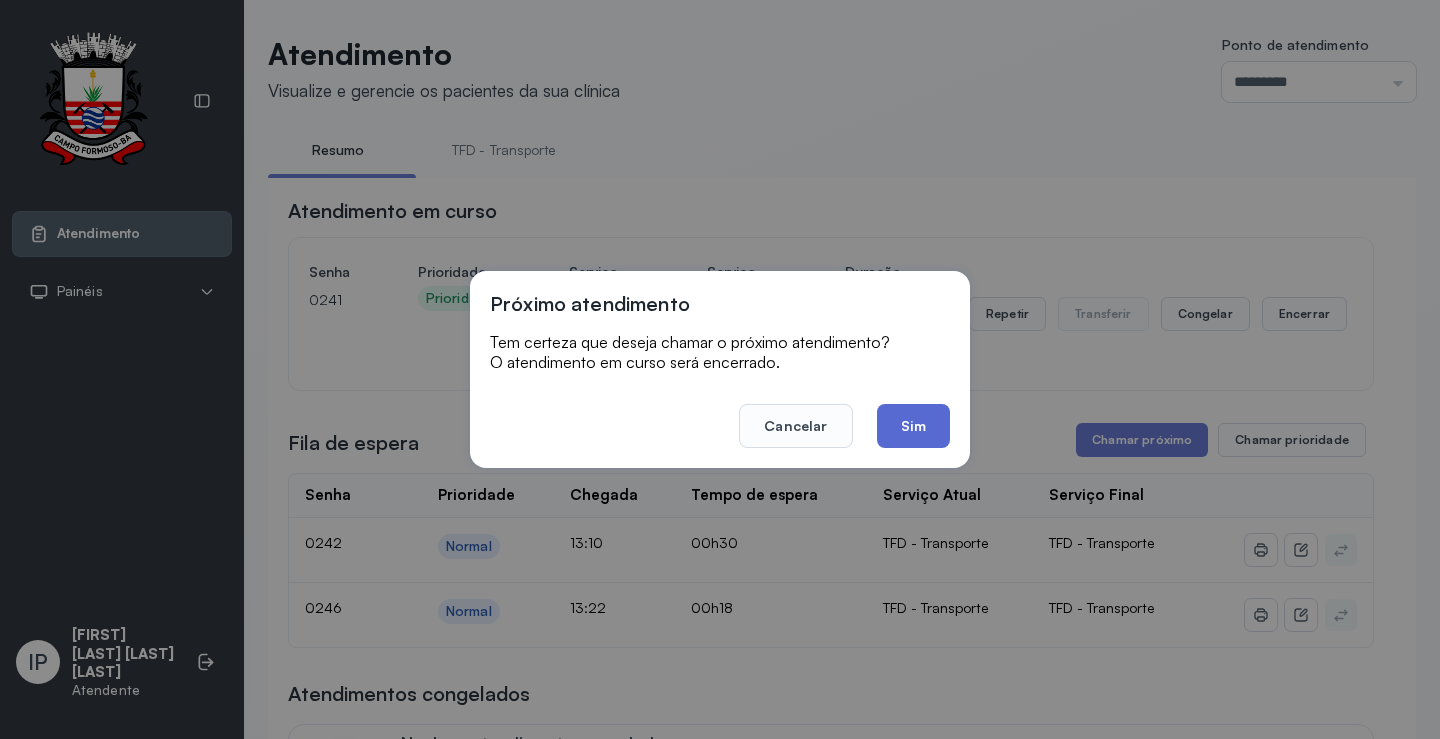 click on "Sim" 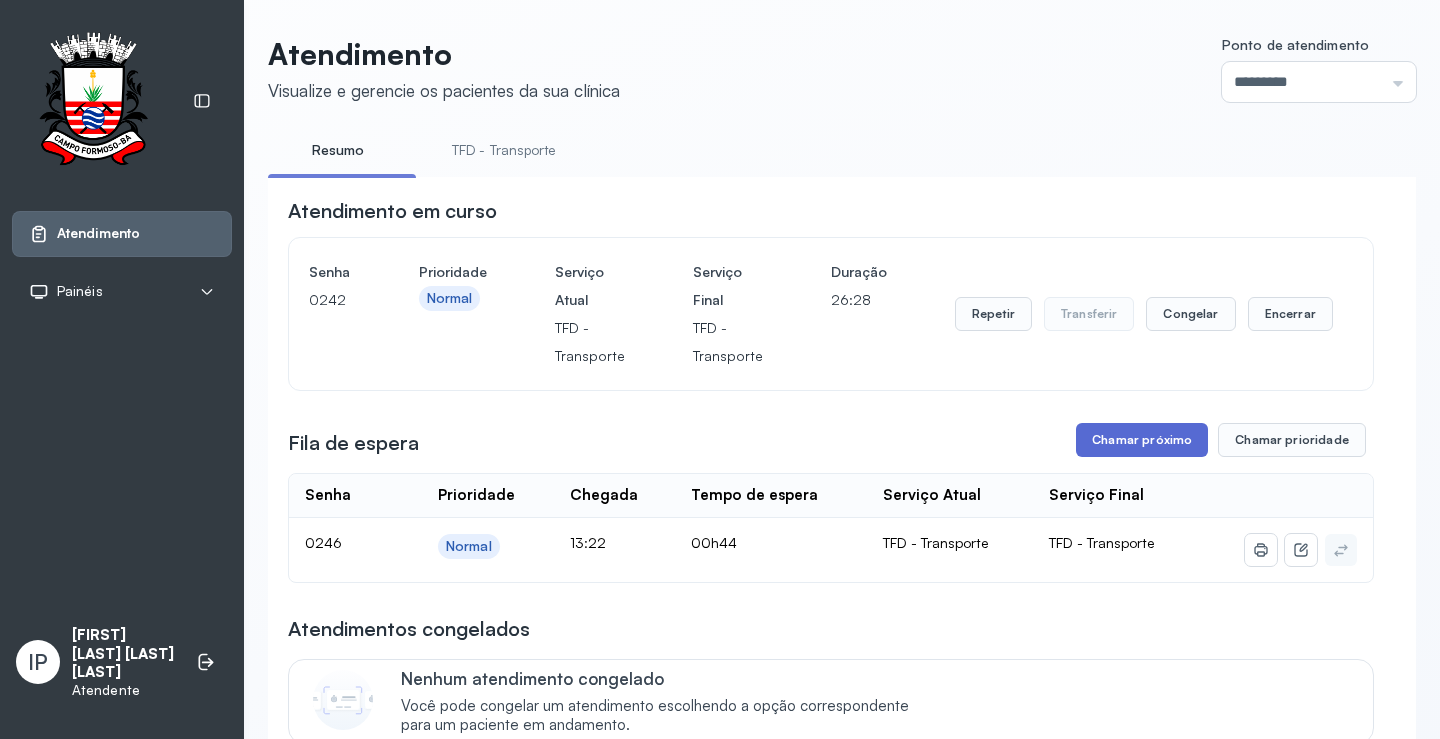 click on "Chamar próximo" at bounding box center [1142, 440] 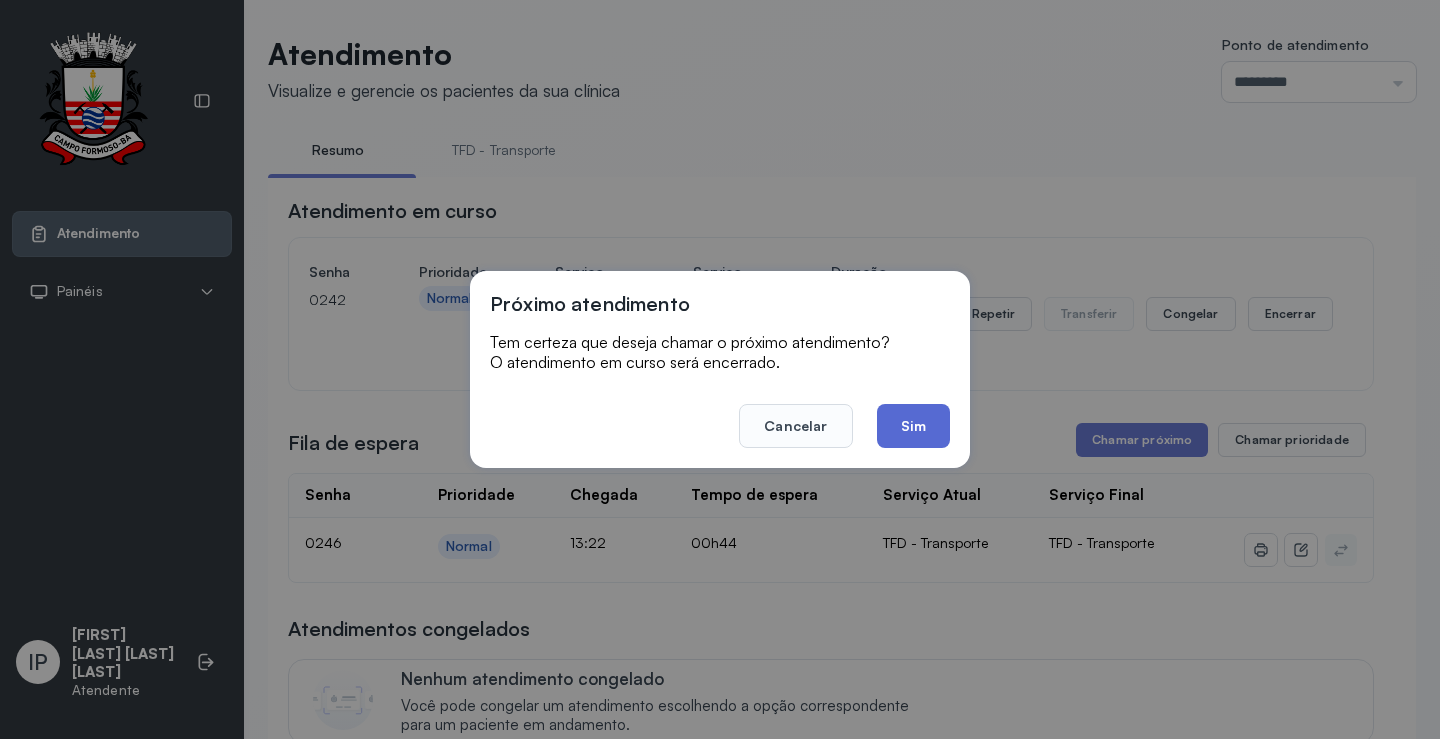 click on "Sim" 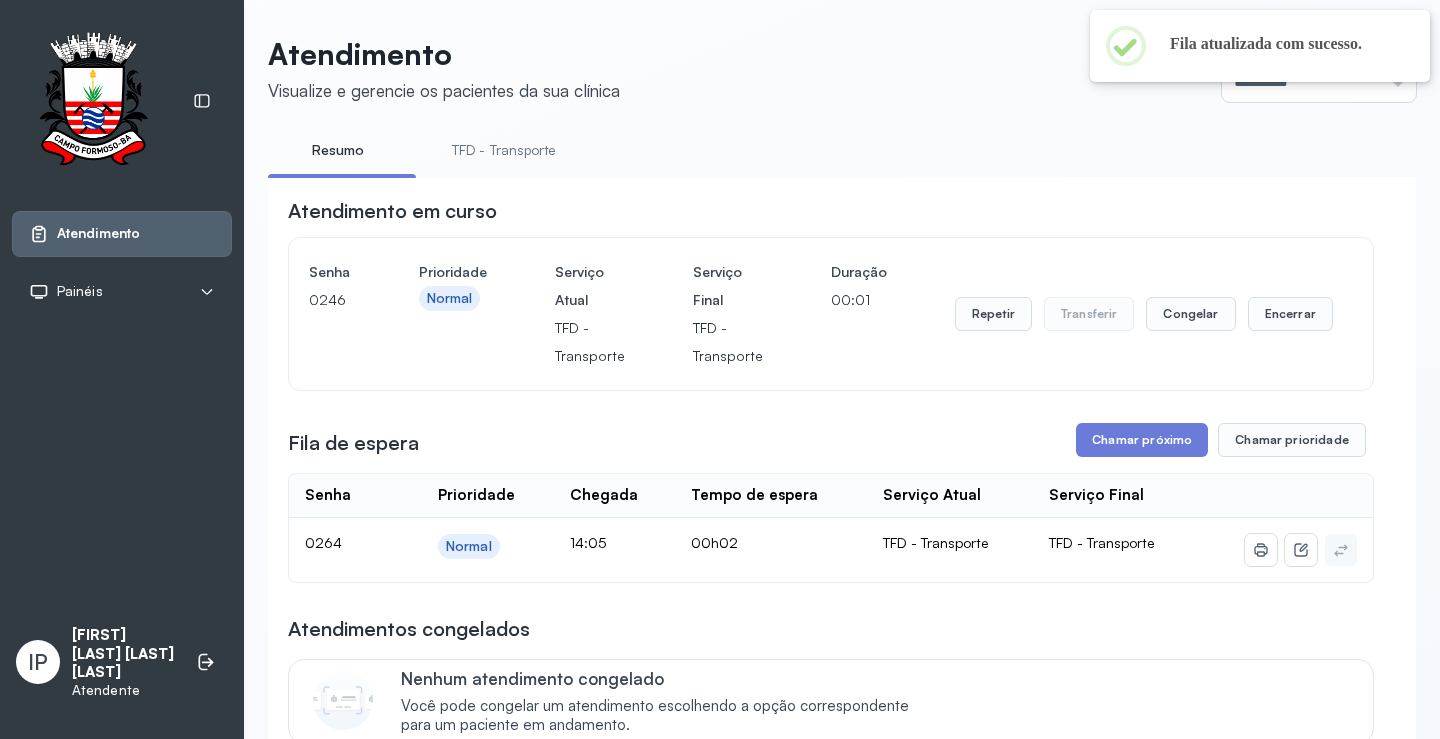 click on "TFD - Transporte" at bounding box center [504, 150] 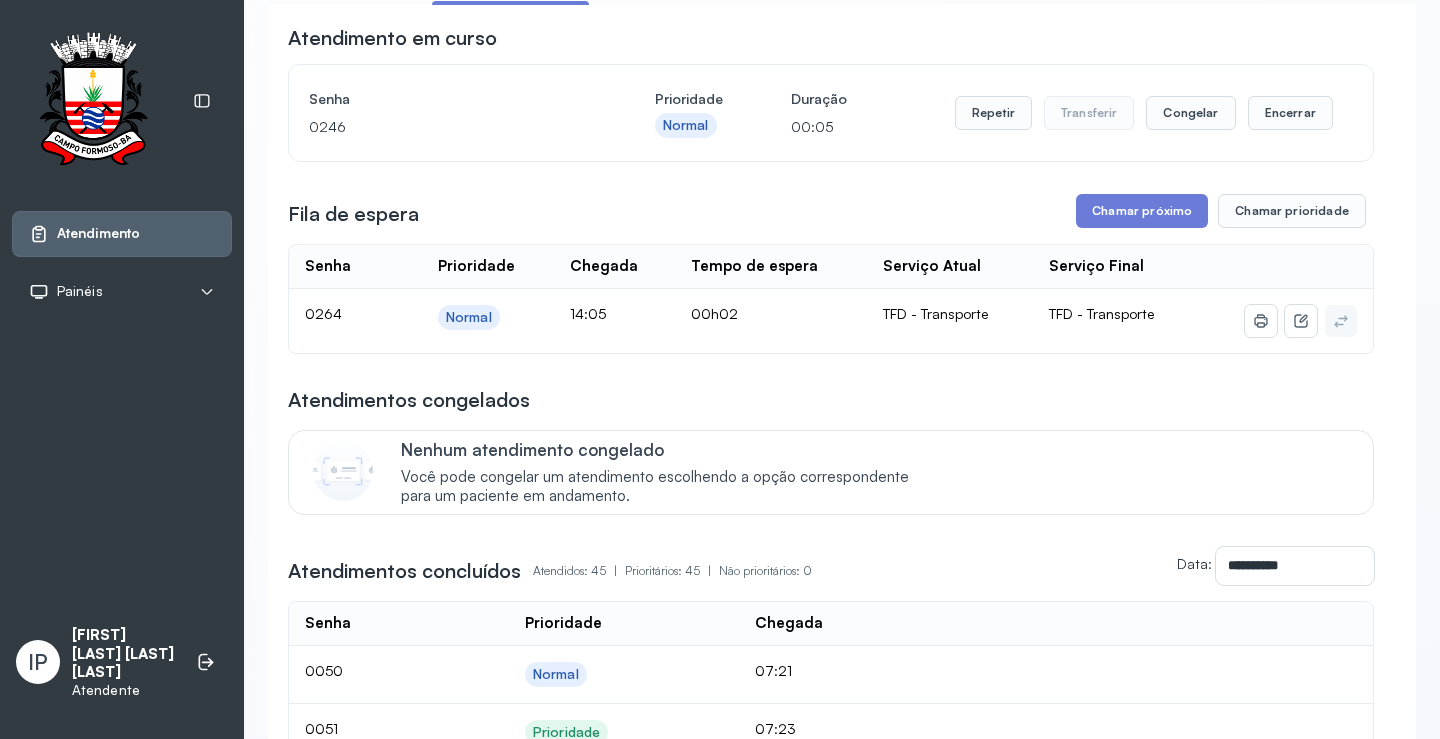 scroll, scrollTop: 0, scrollLeft: 0, axis: both 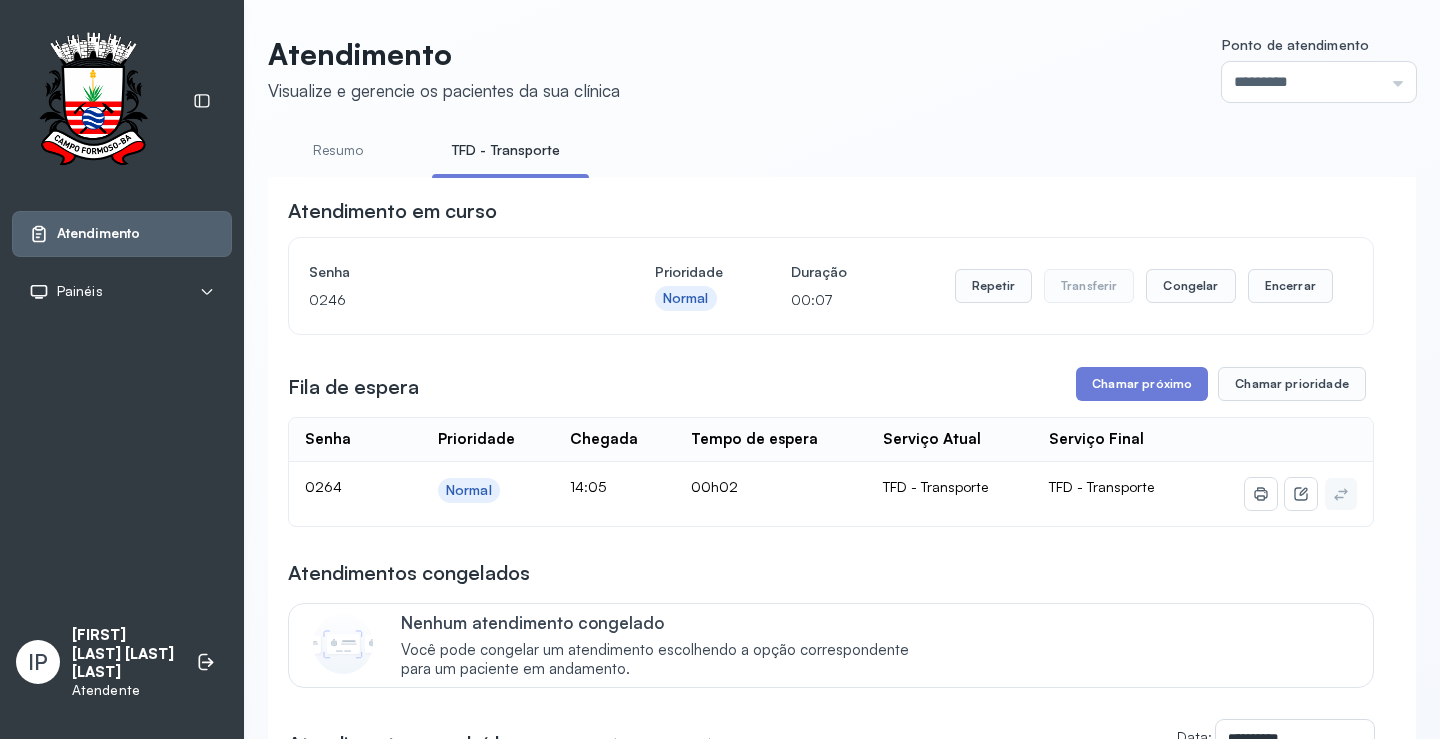click on "**********" at bounding box center (831, 1810) 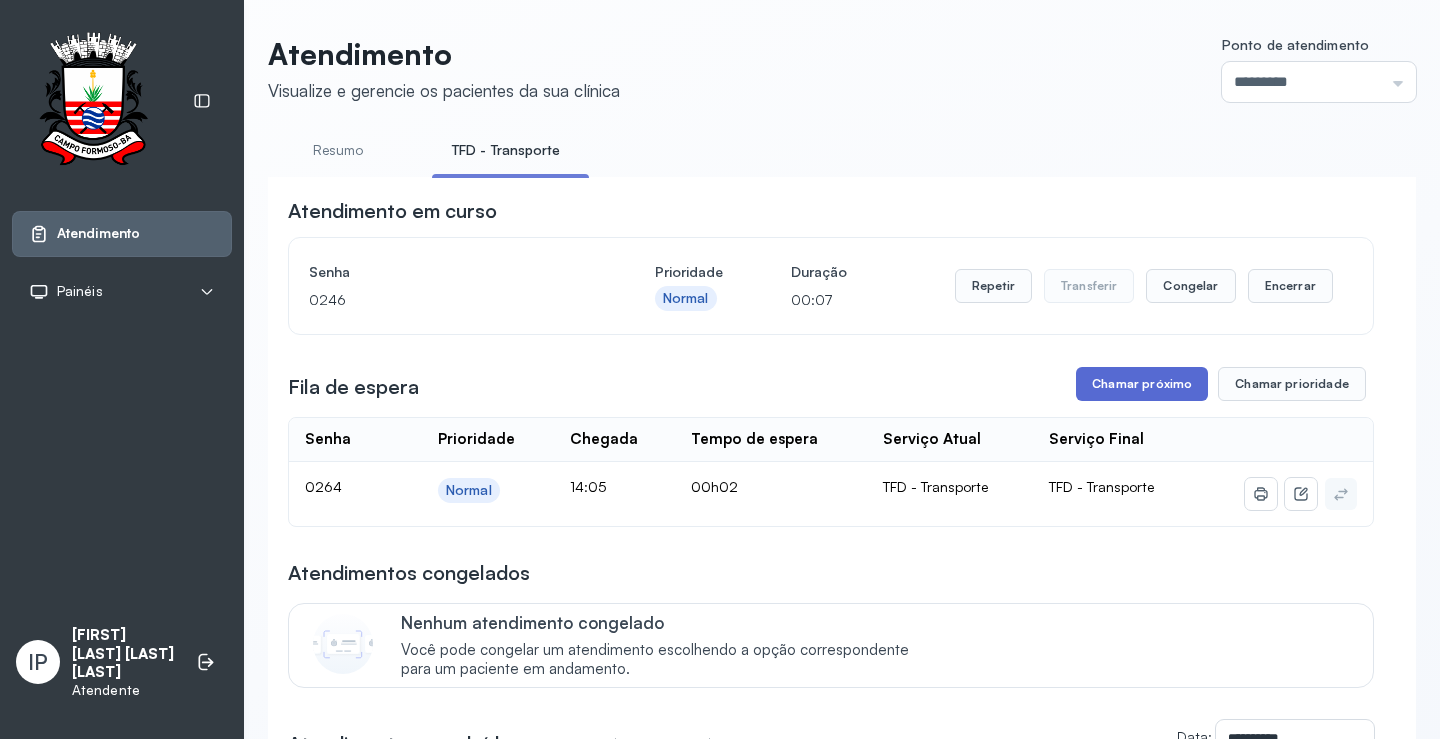 click on "Chamar próximo" at bounding box center (1142, 384) 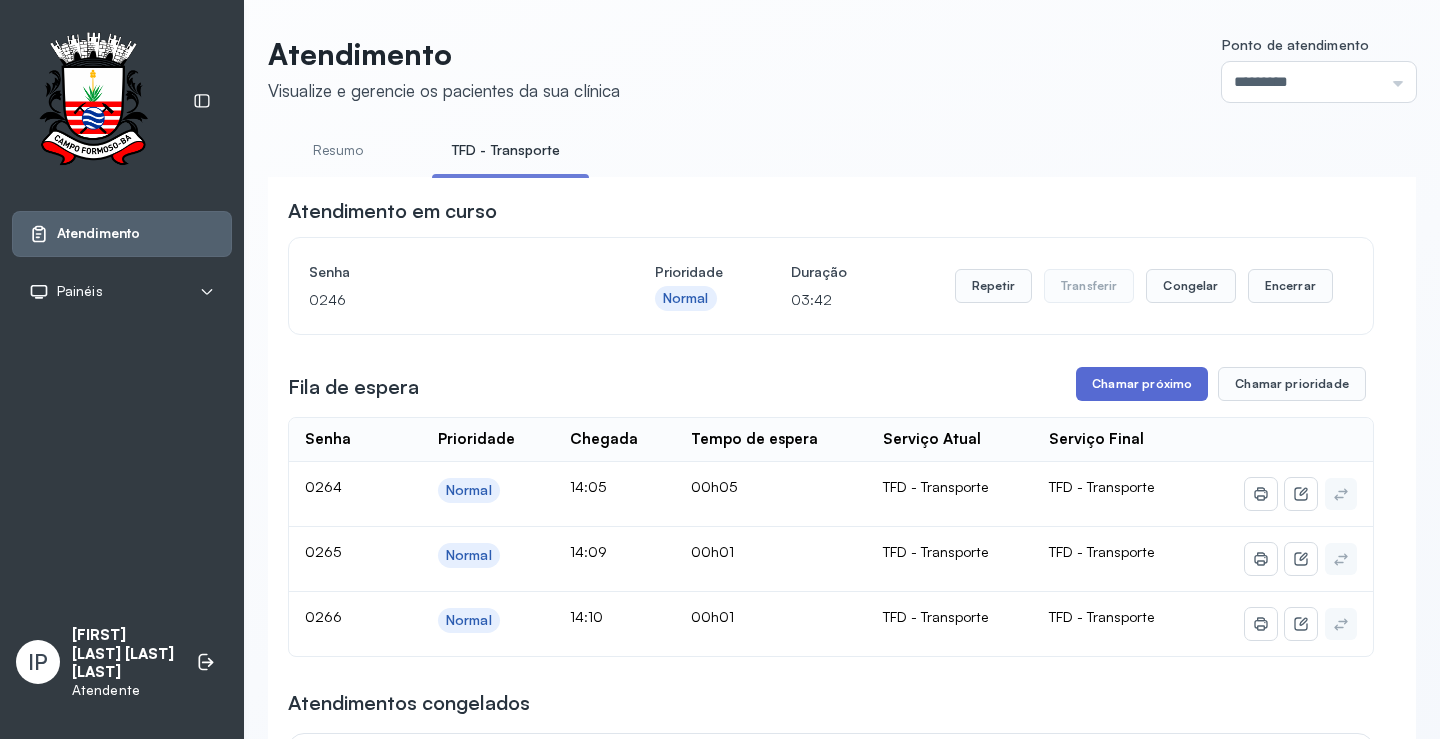click on "Chamar próximo" at bounding box center [1142, 384] 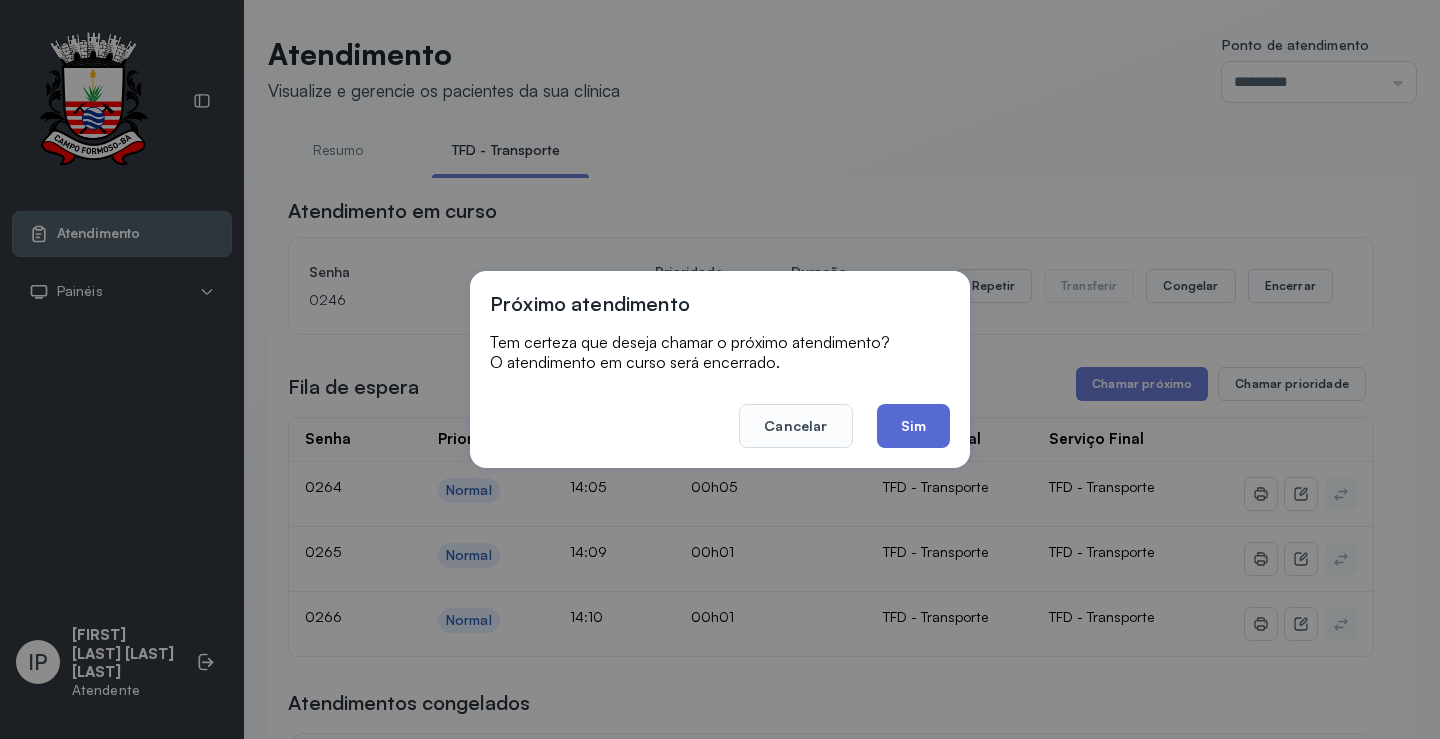 click on "Sim" 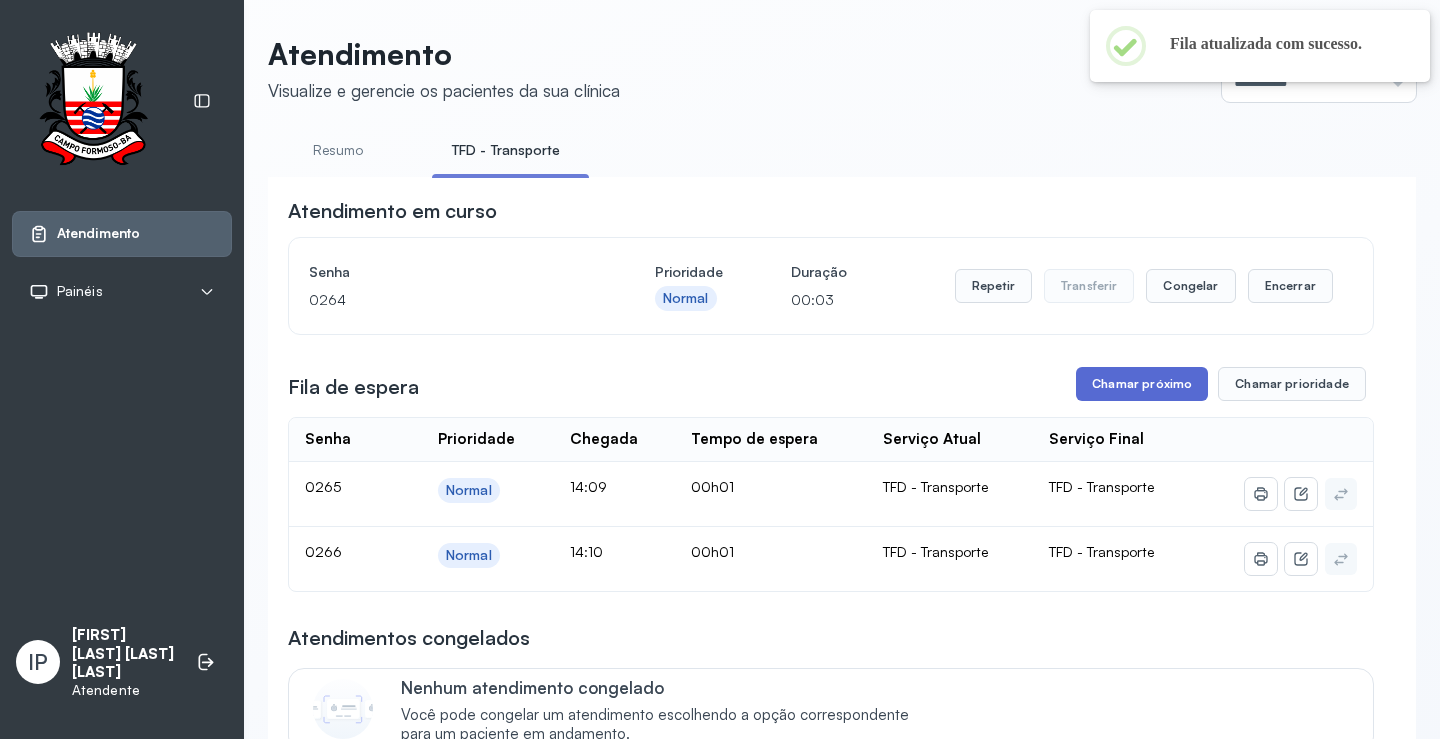 click on "Chamar próximo" at bounding box center (1142, 384) 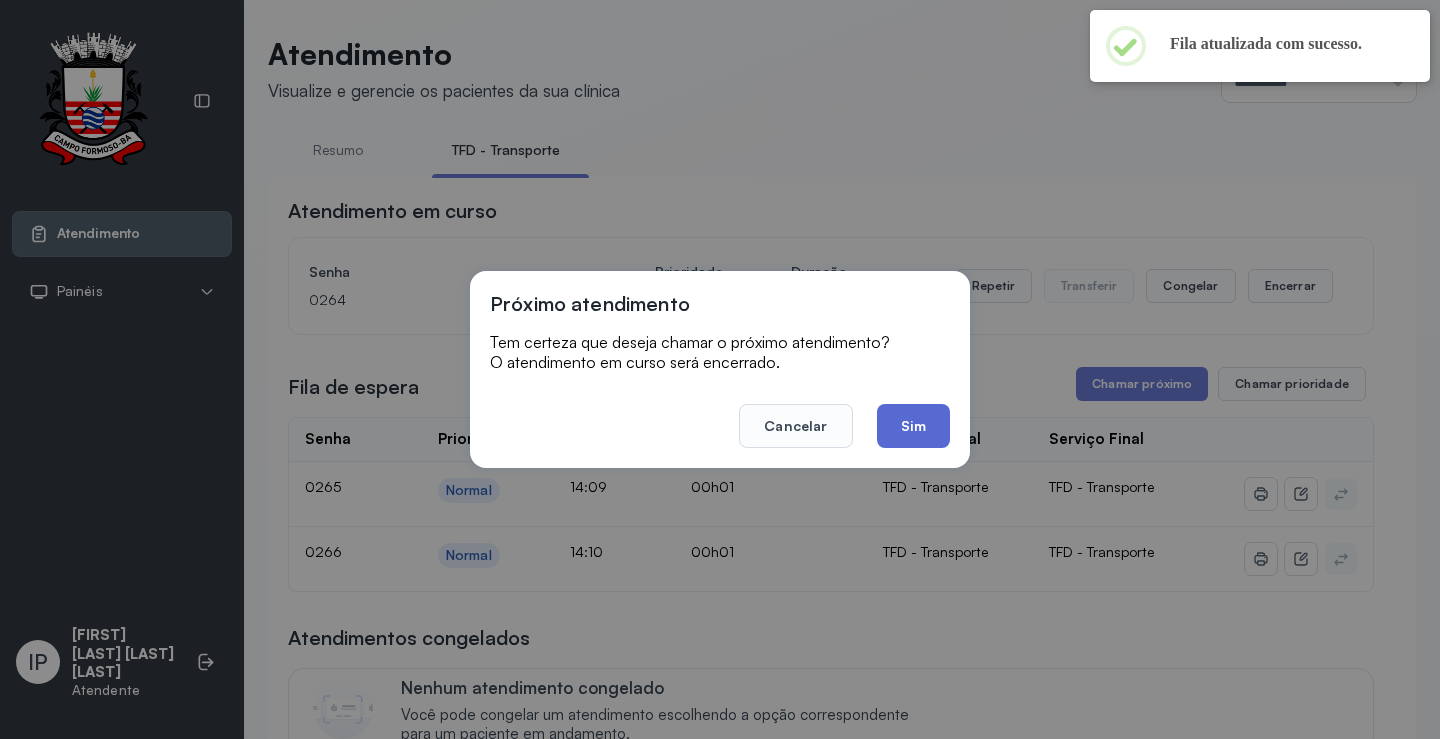 click on "Sim" 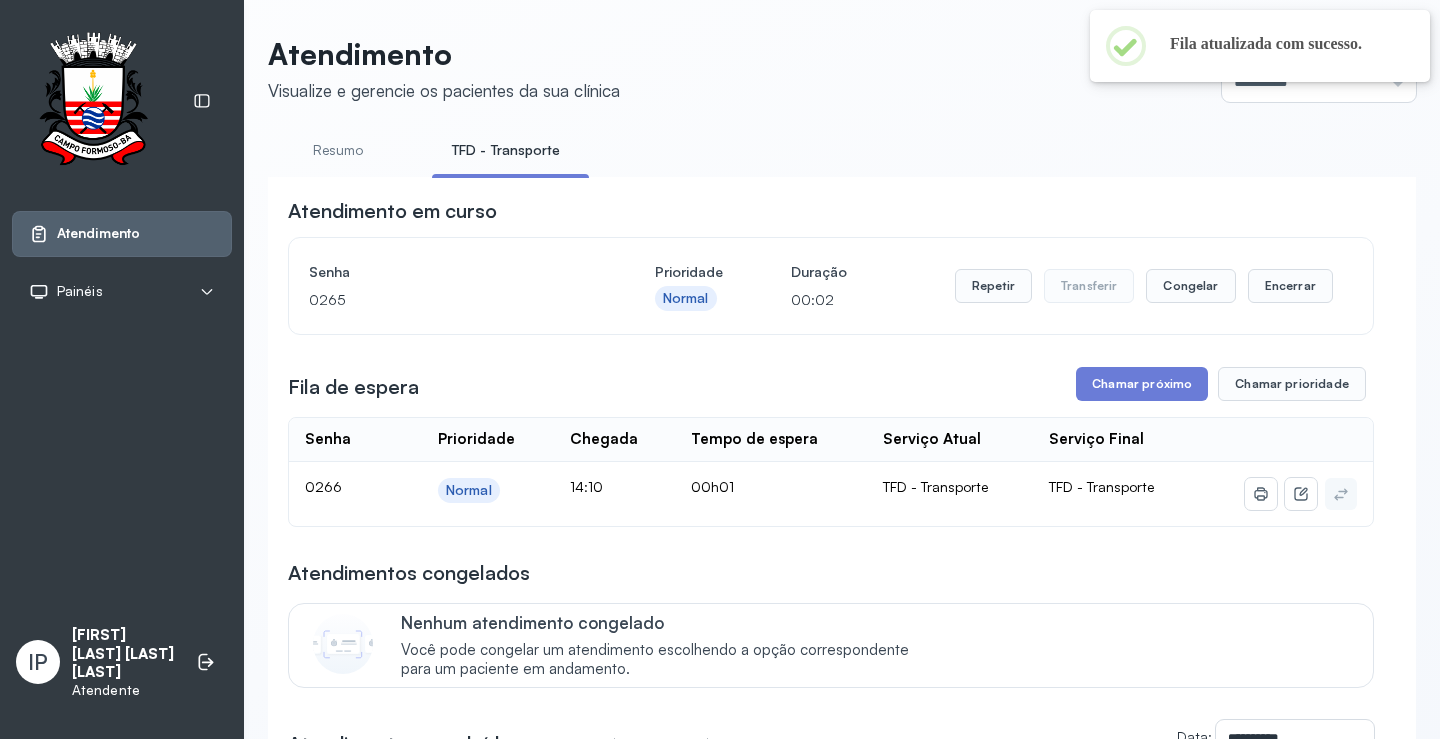 scroll, scrollTop: 100, scrollLeft: 0, axis: vertical 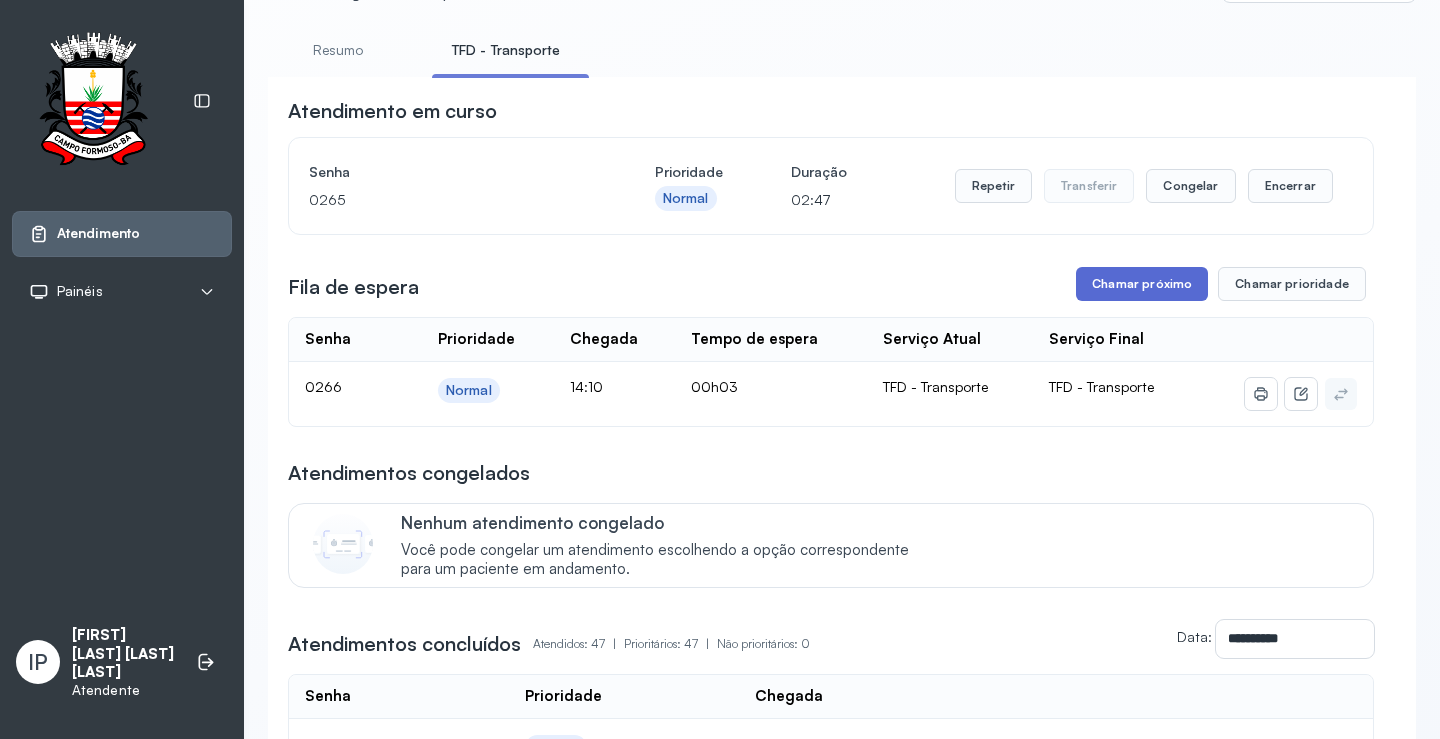 click on "Chamar próximo" at bounding box center [1142, 284] 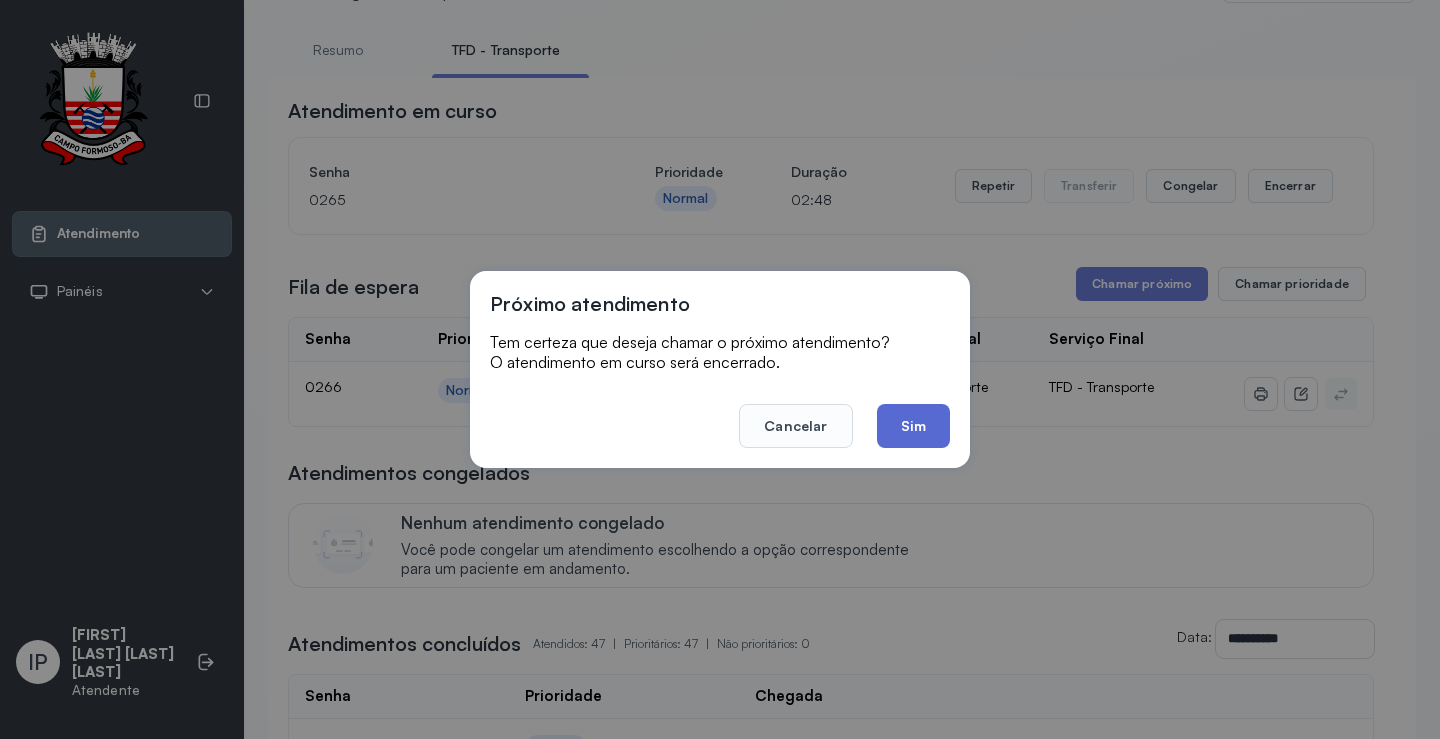 click on "Sim" 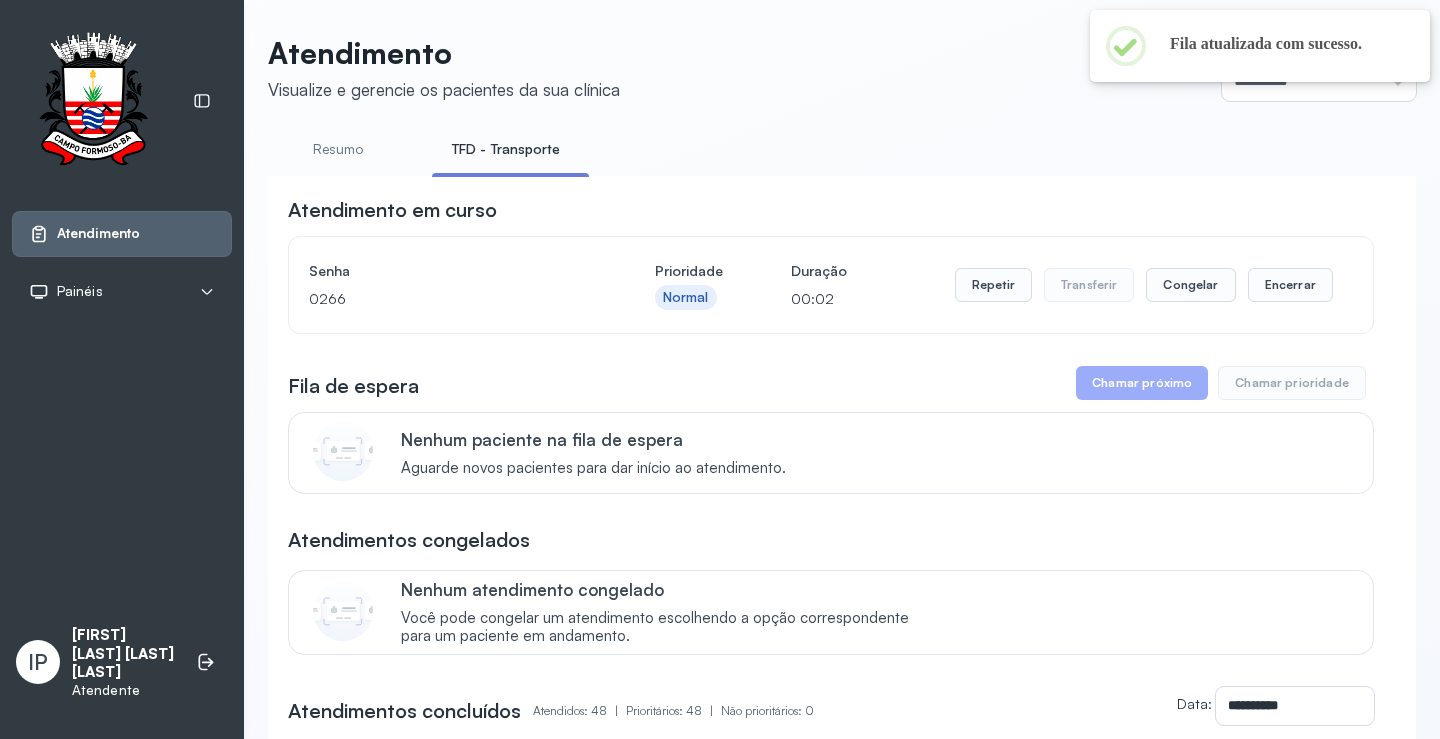 scroll, scrollTop: 100, scrollLeft: 0, axis: vertical 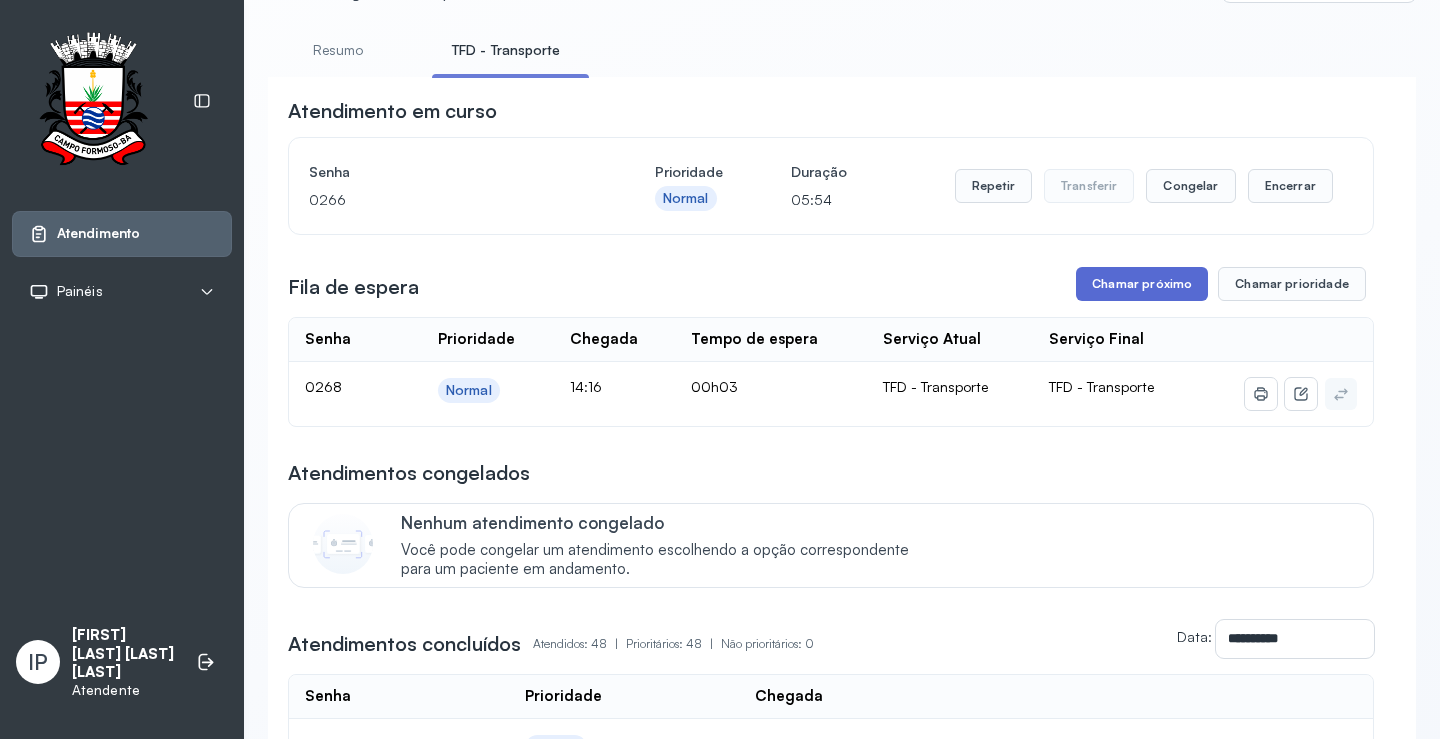 click on "Chamar próximo" at bounding box center [1142, 284] 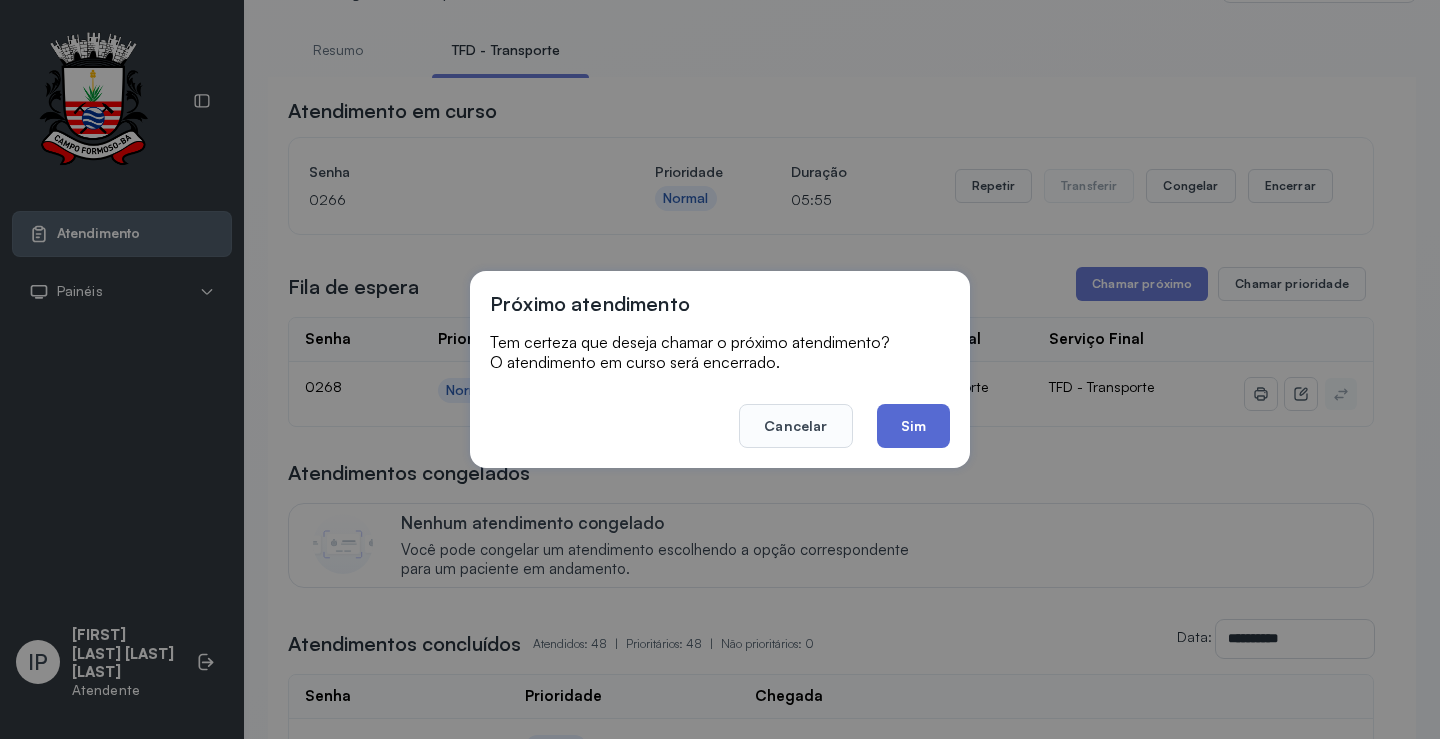 click on "Sim" 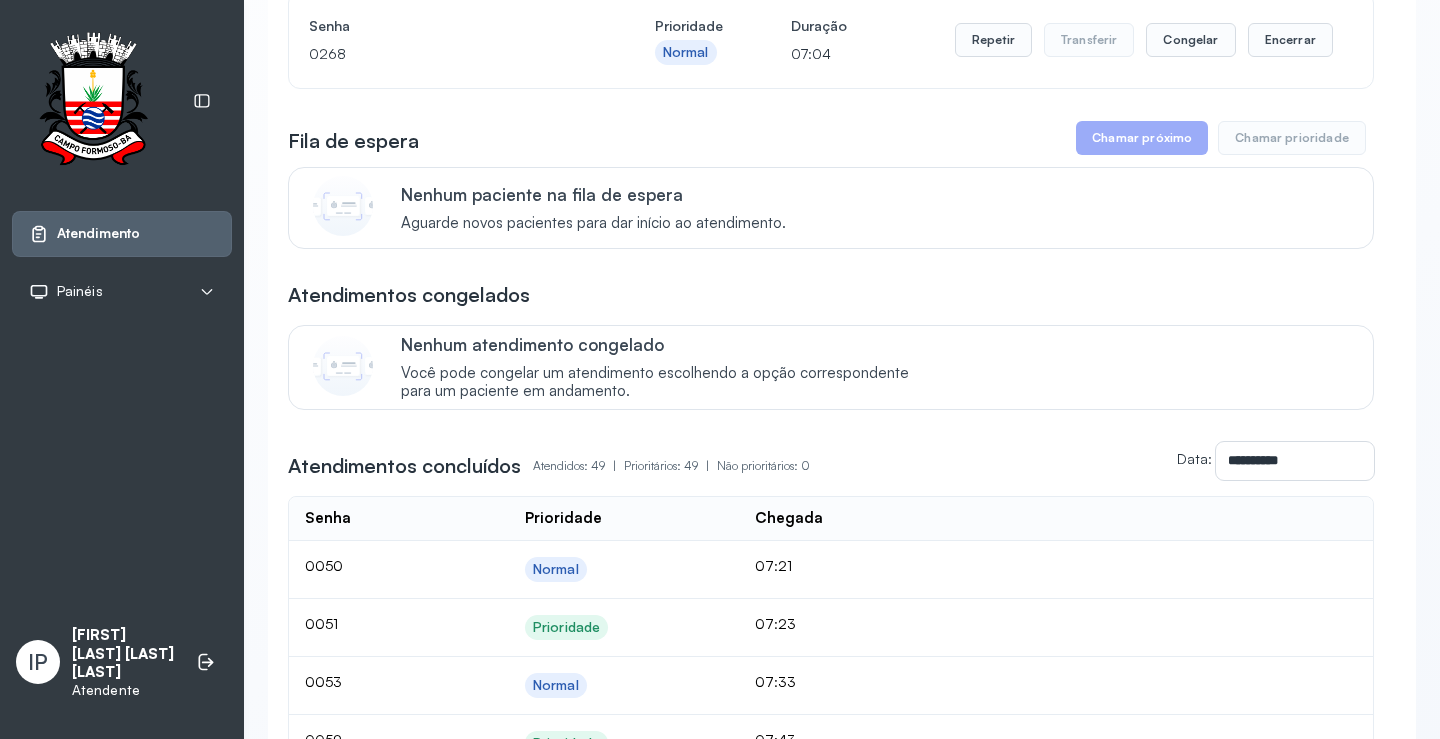 scroll, scrollTop: 0, scrollLeft: 0, axis: both 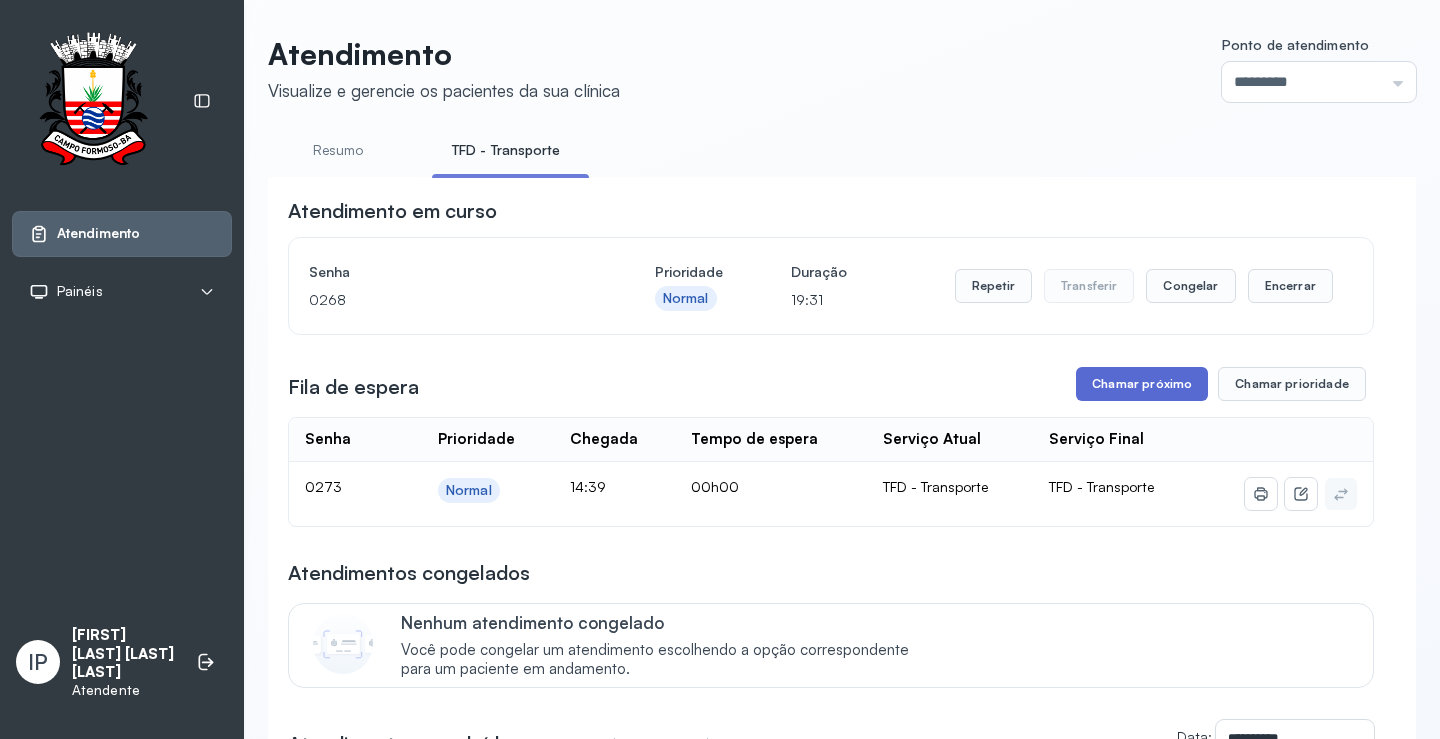click on "Chamar próximo" at bounding box center (1142, 384) 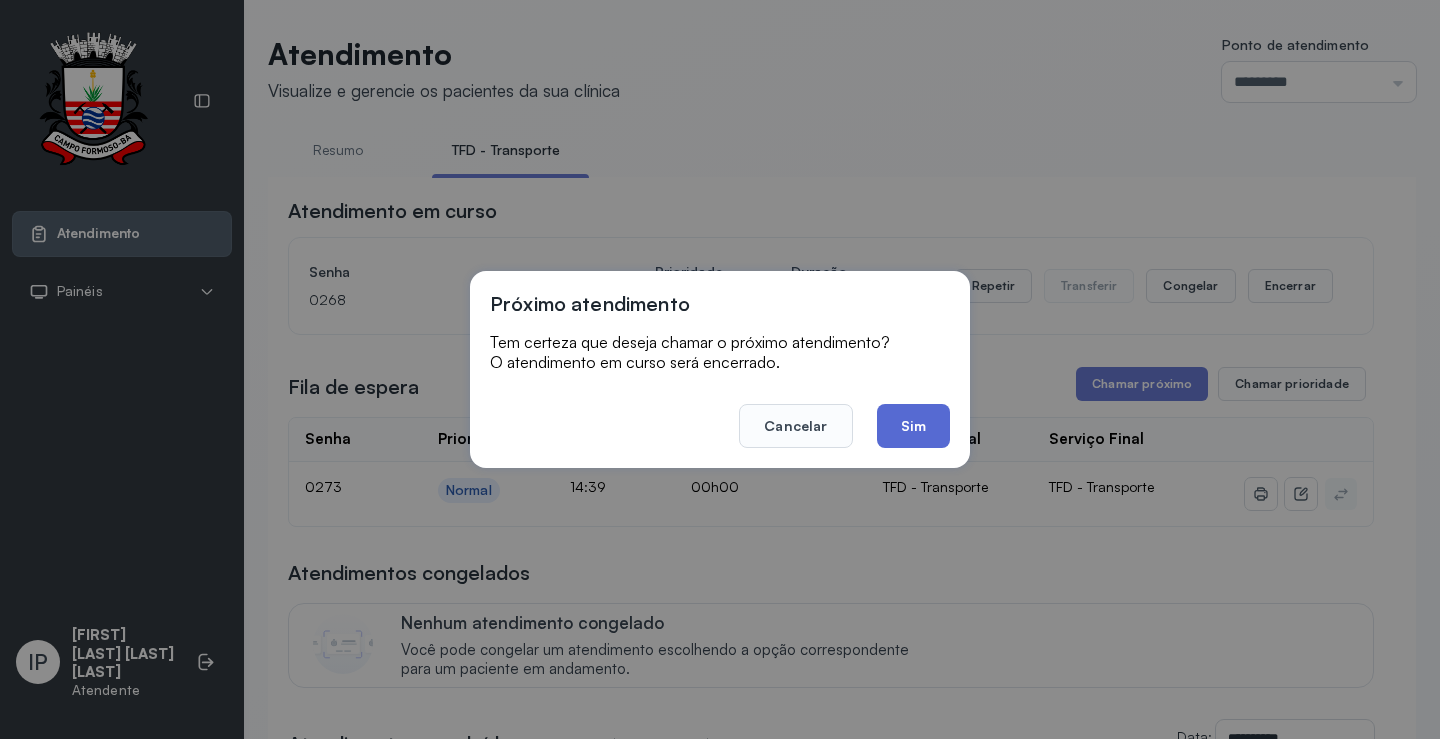 click on "Sim" 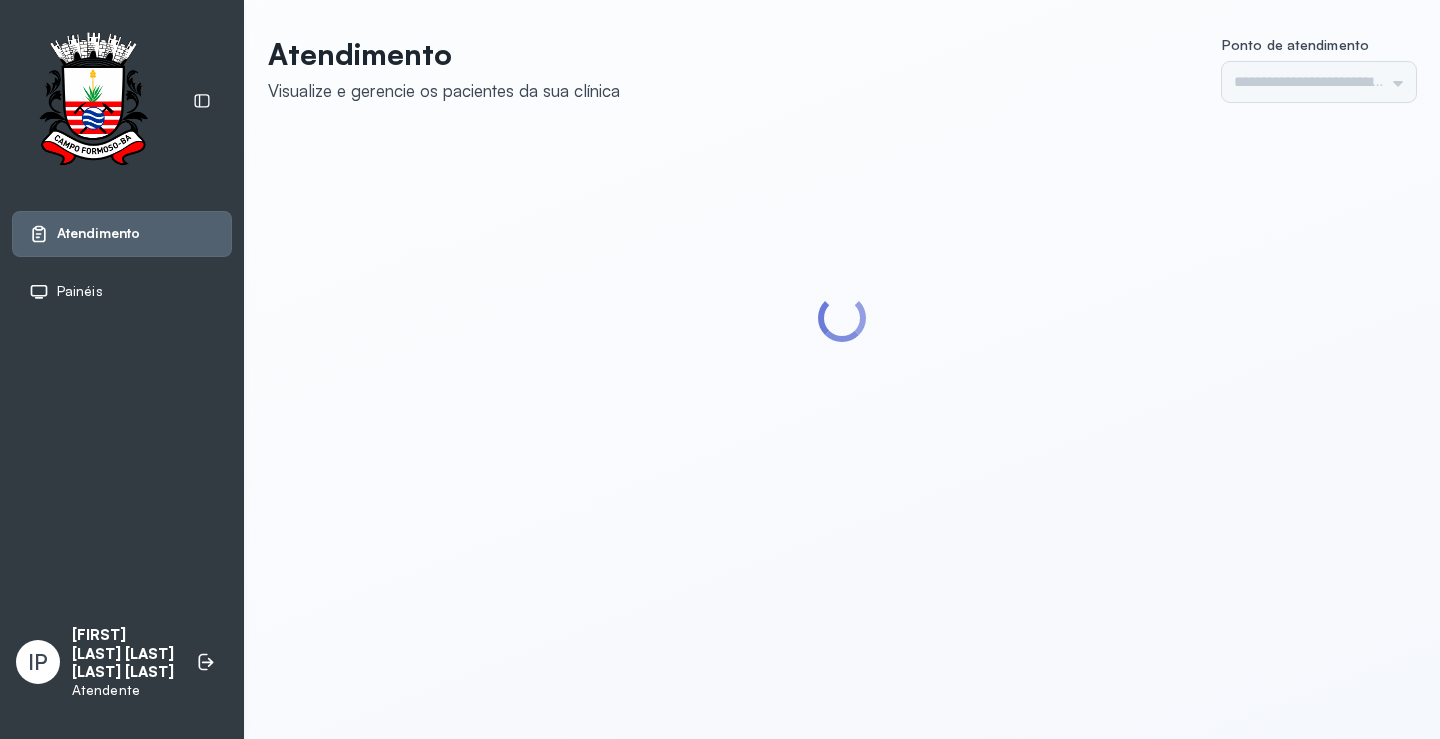 scroll, scrollTop: 0, scrollLeft: 0, axis: both 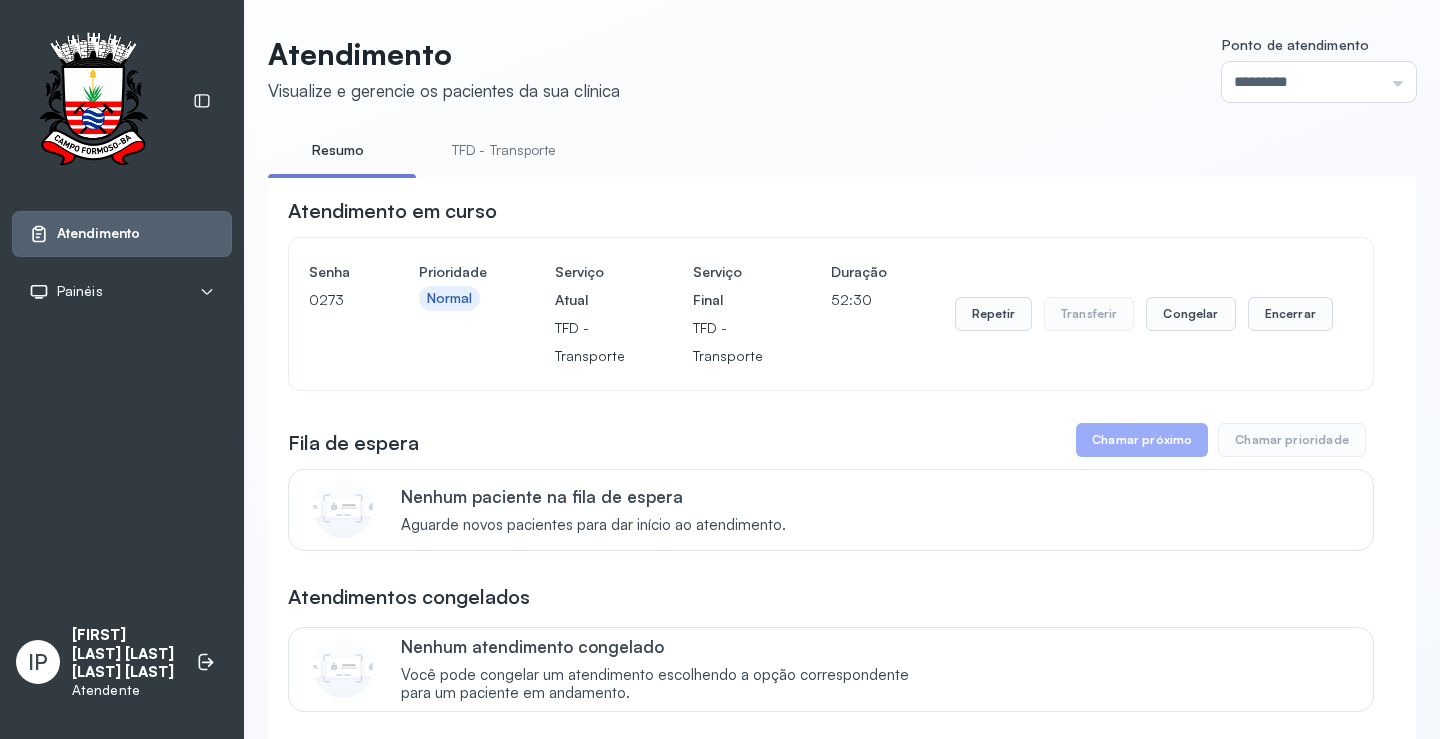 click on "TFD - Transporte" at bounding box center [504, 150] 